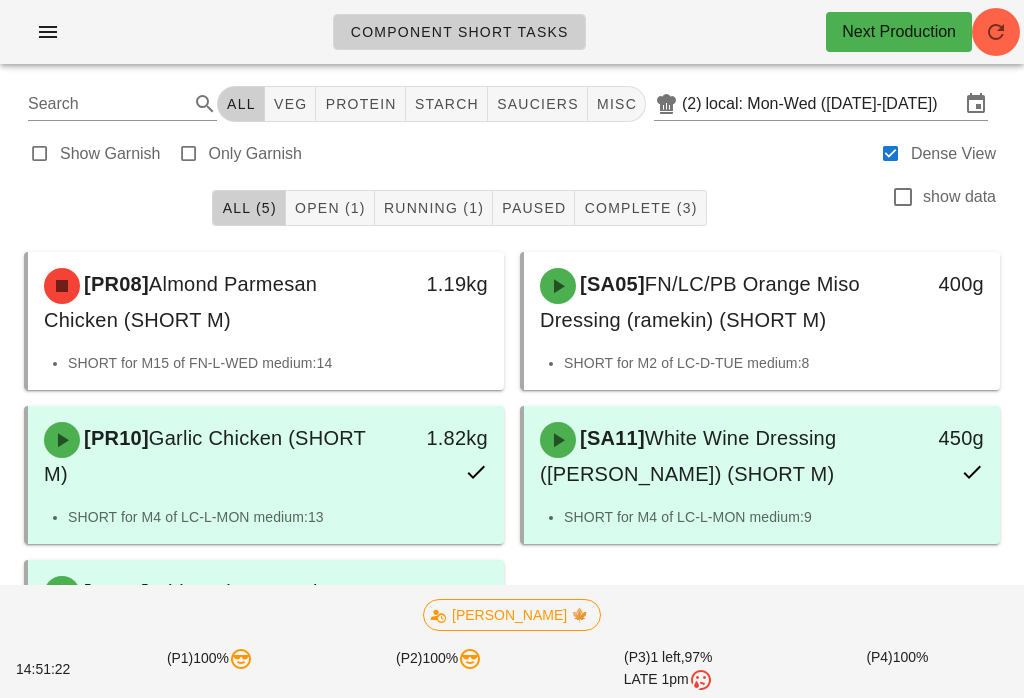 scroll, scrollTop: 146, scrollLeft: 0, axis: vertical 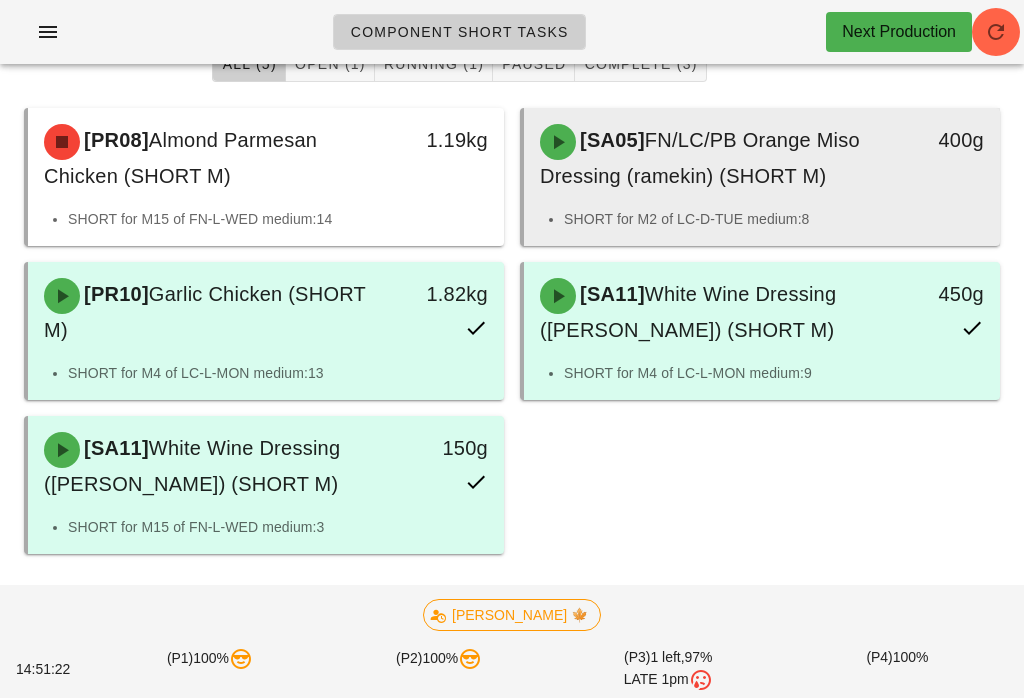 click on "FN/LC/PB Orange Miso Dressing (ramekin) (SHORT M)" at bounding box center (700, 158) 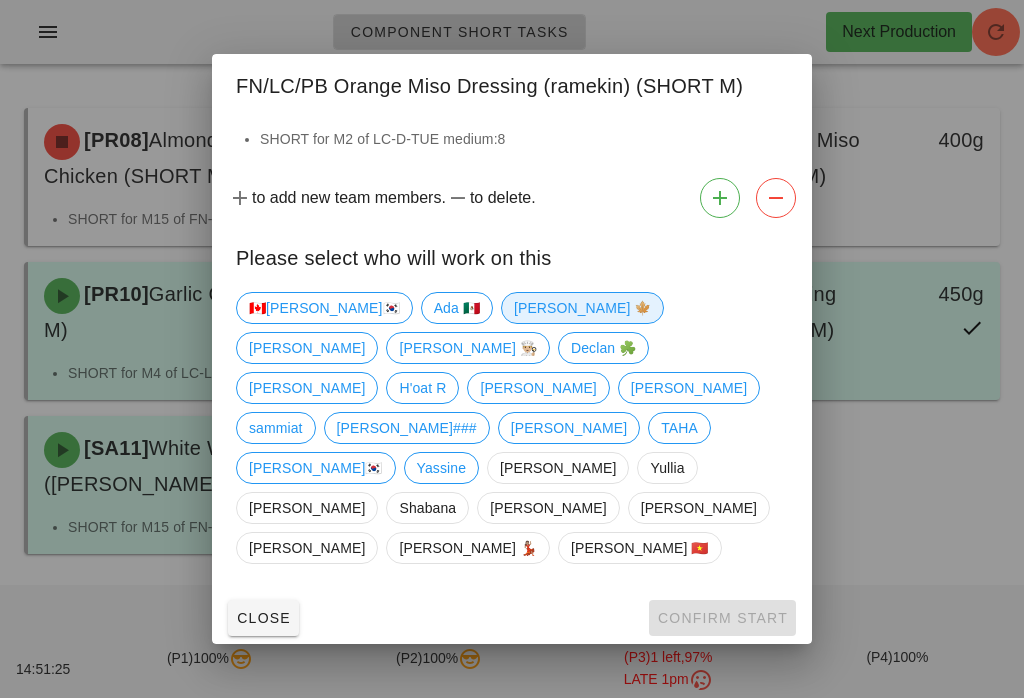 click on "[PERSON_NAME] 🍁" at bounding box center (583, 308) 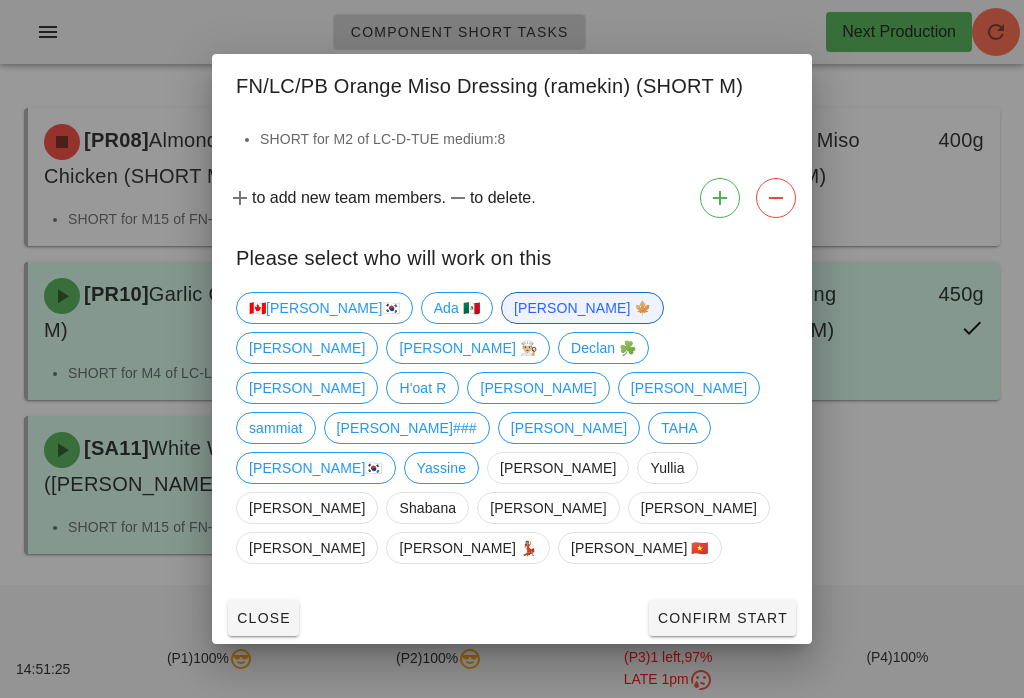 click on "Confirm Start" at bounding box center [722, 618] 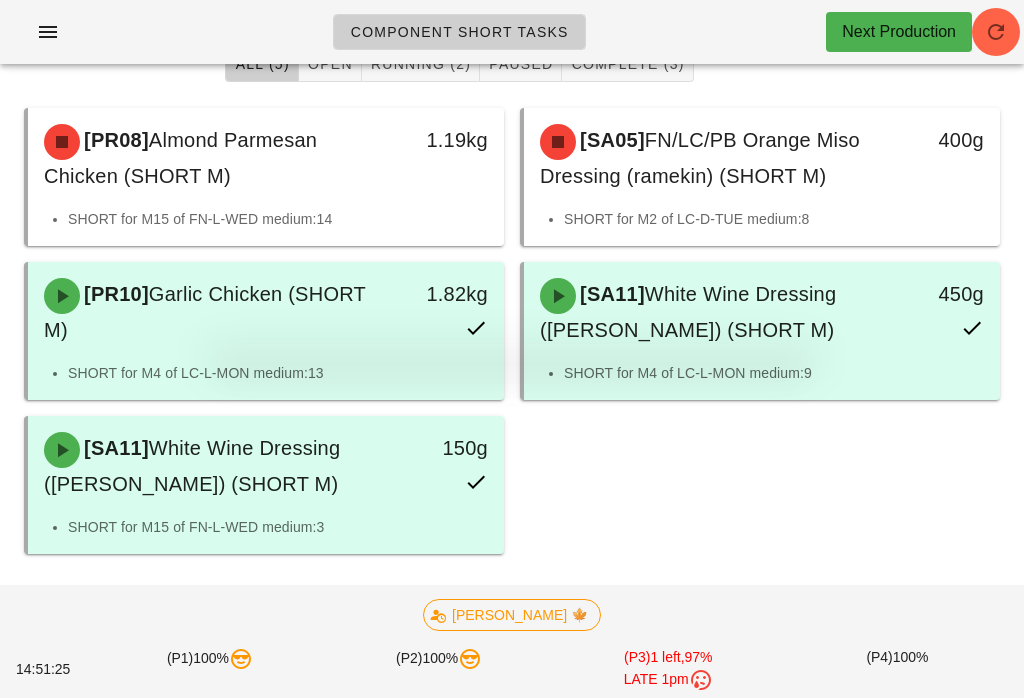 click at bounding box center [512, 592] 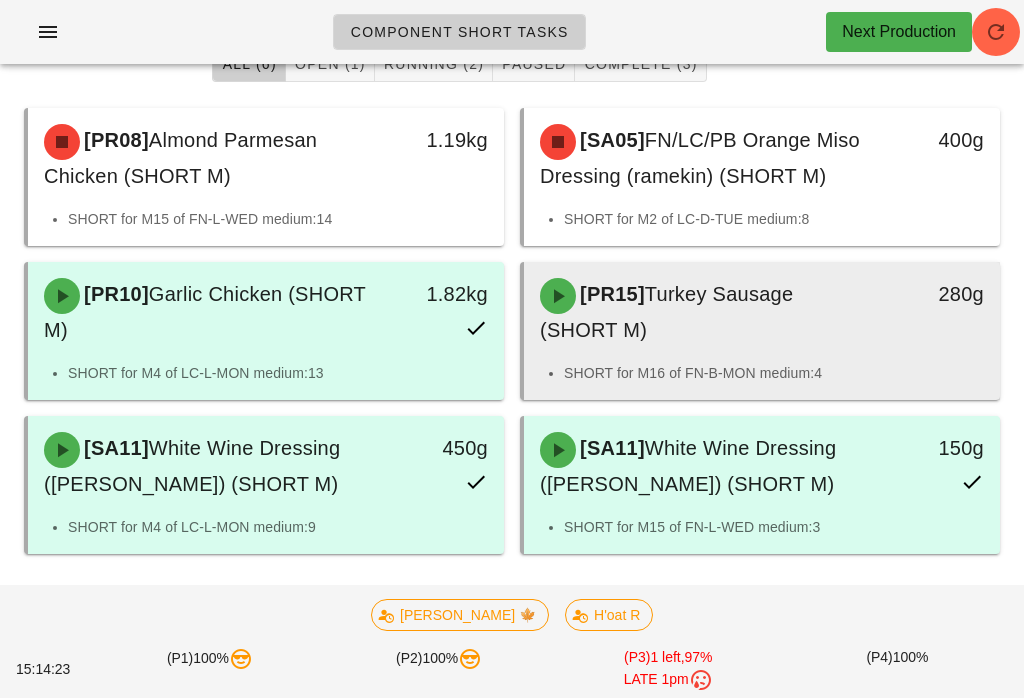click on "Turkey Sausage (SHORT M)" at bounding box center [666, 312] 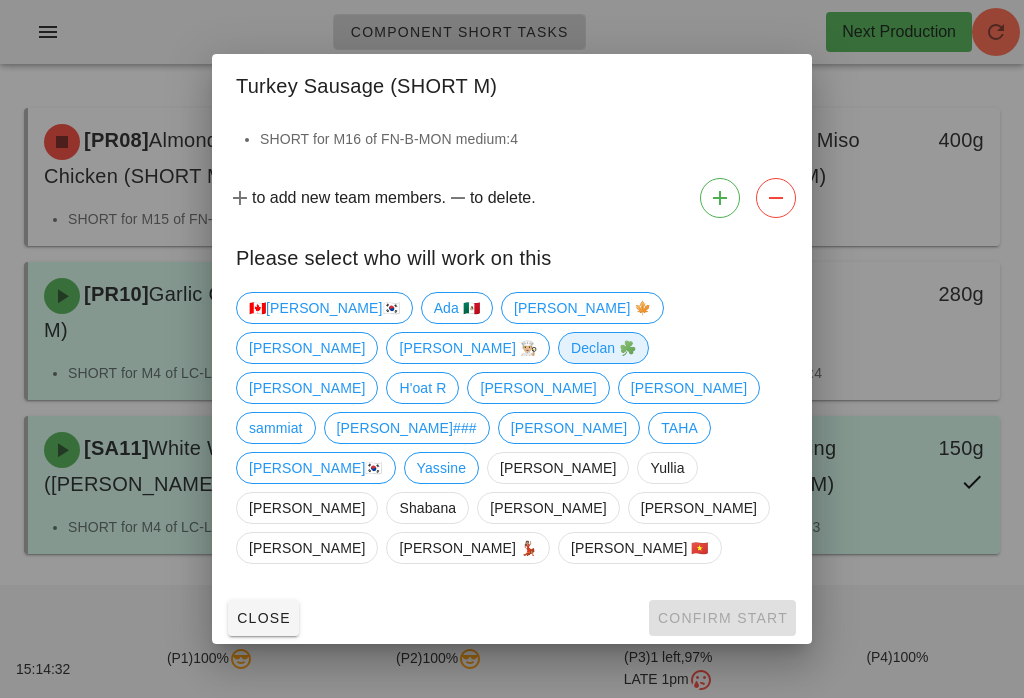 click on "Declan ☘️" at bounding box center (603, 348) 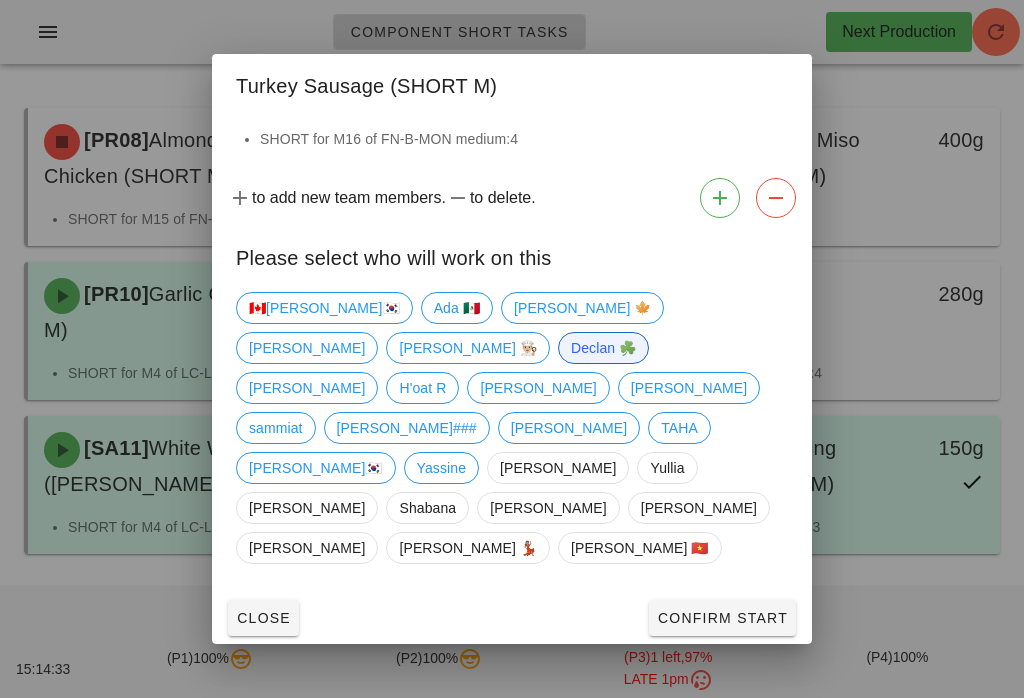 click on "Confirm Start" at bounding box center [722, 618] 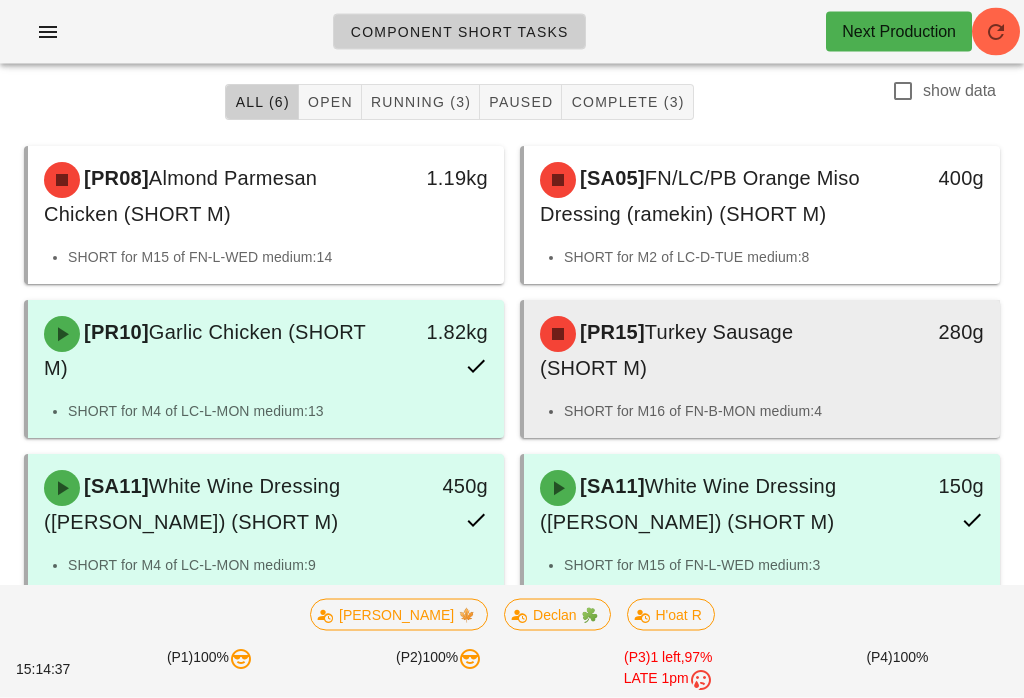 scroll, scrollTop: 0, scrollLeft: 0, axis: both 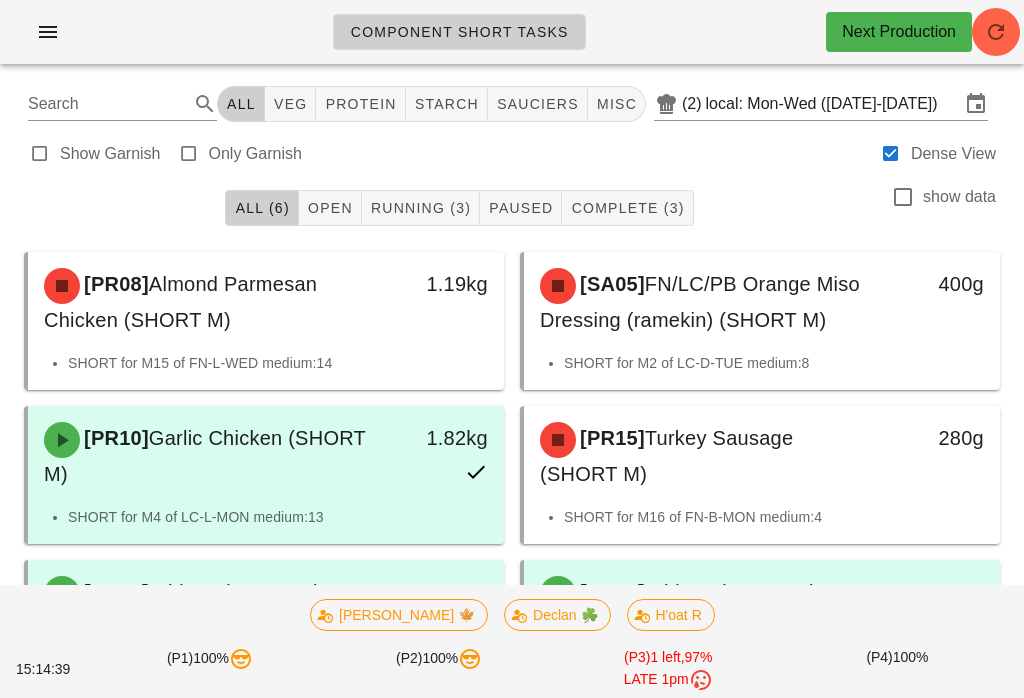 click on "All (6) Open  Running (3) Paused  Complete (3) show data" at bounding box center (512, 208) 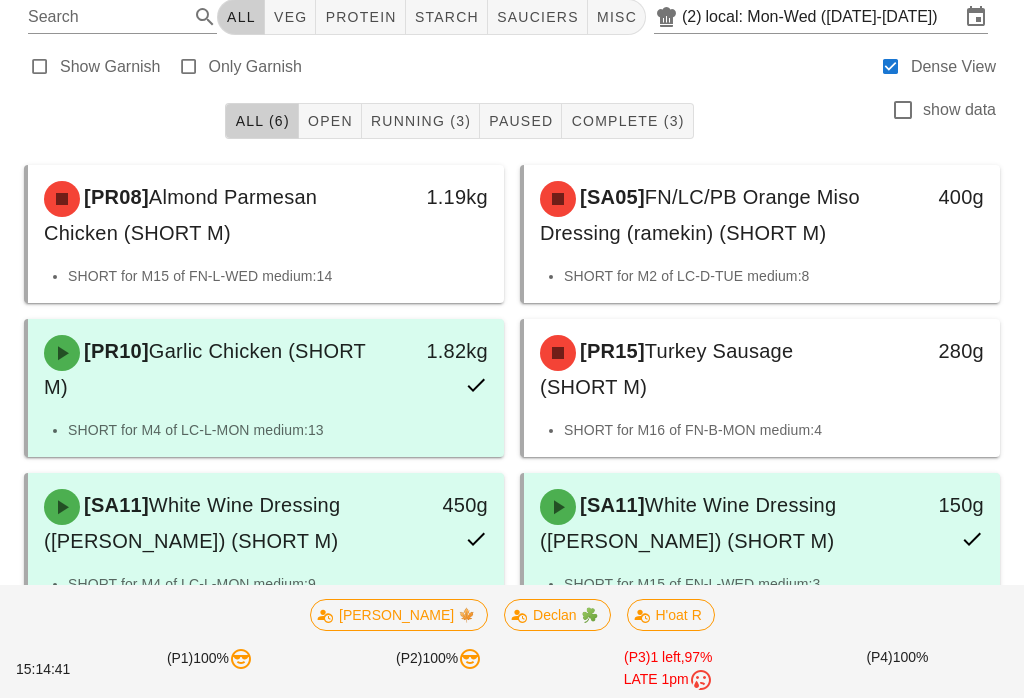 scroll, scrollTop: 89, scrollLeft: 0, axis: vertical 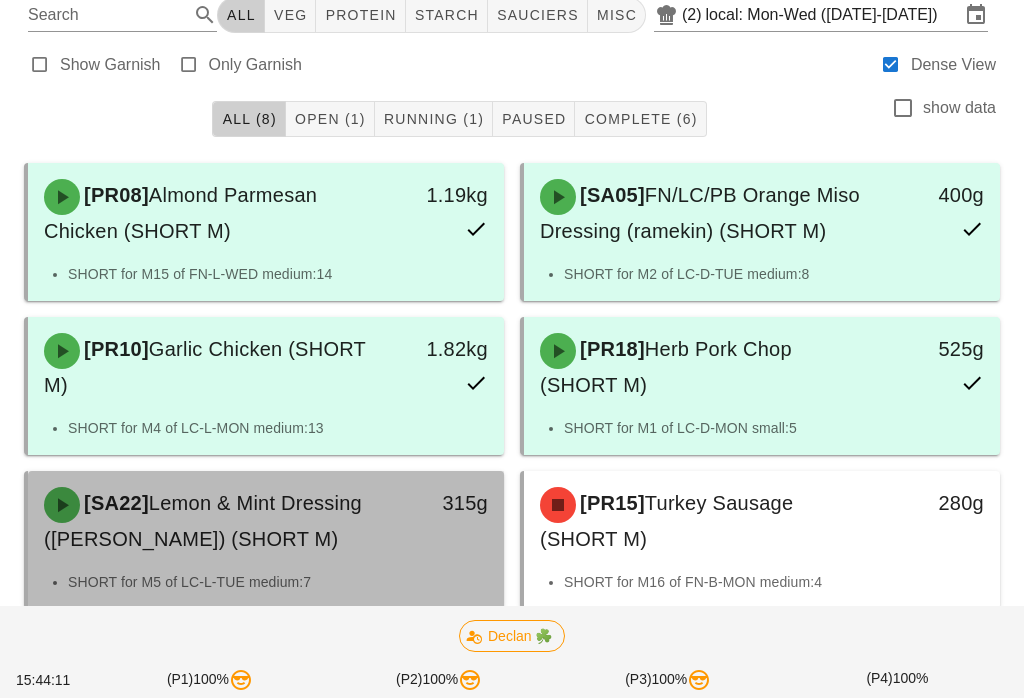click on "315g" at bounding box center (441, 521) 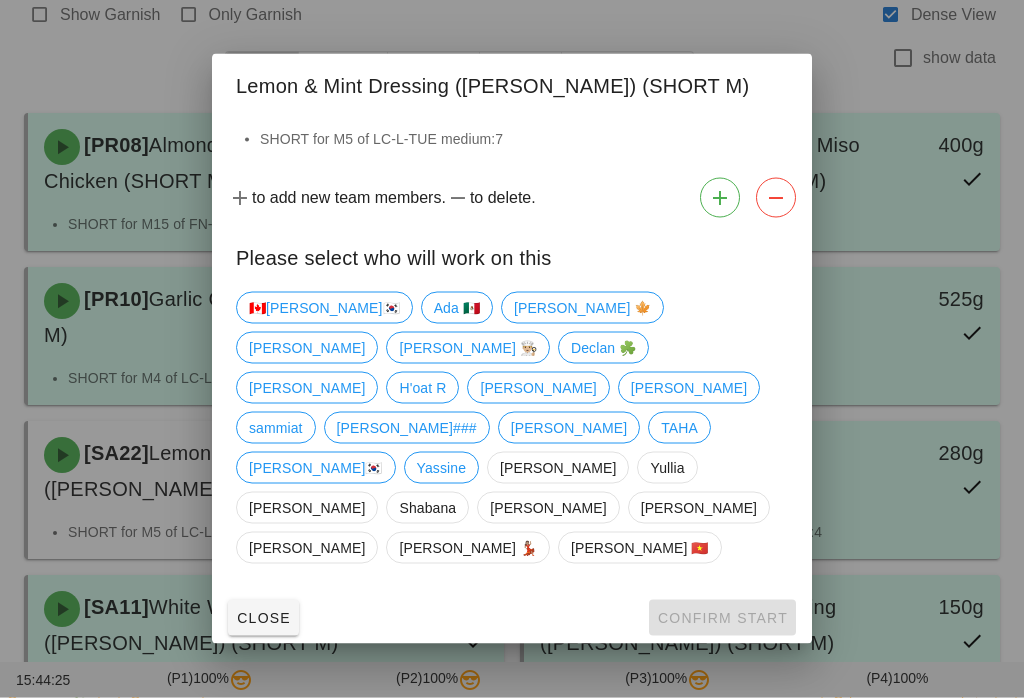 scroll, scrollTop: 139, scrollLeft: 0, axis: vertical 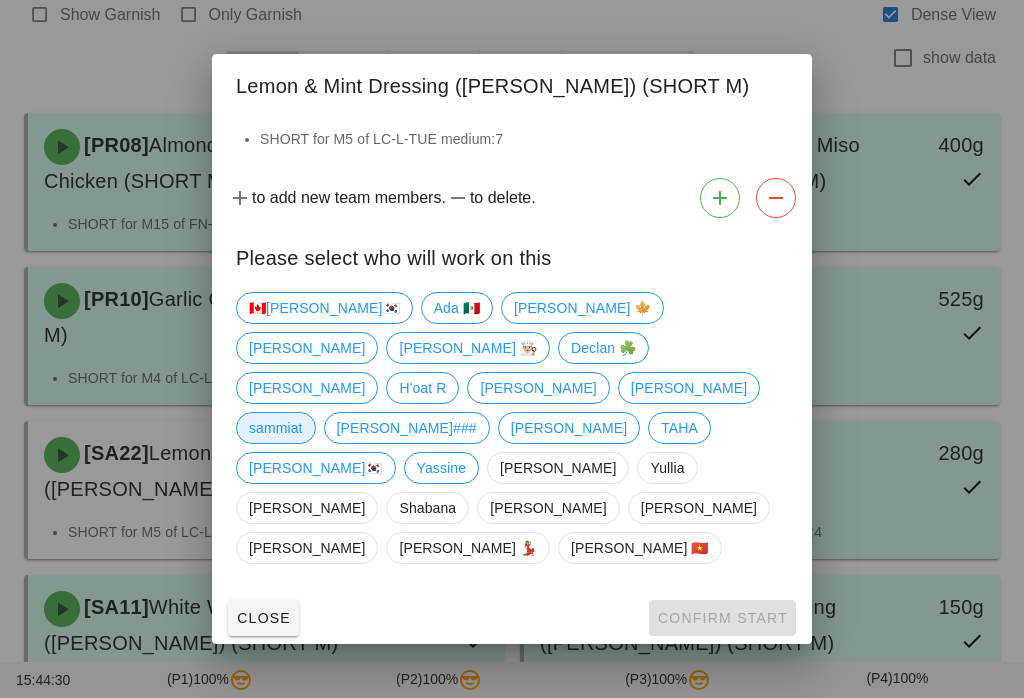 click on "sammiat" at bounding box center [276, 428] 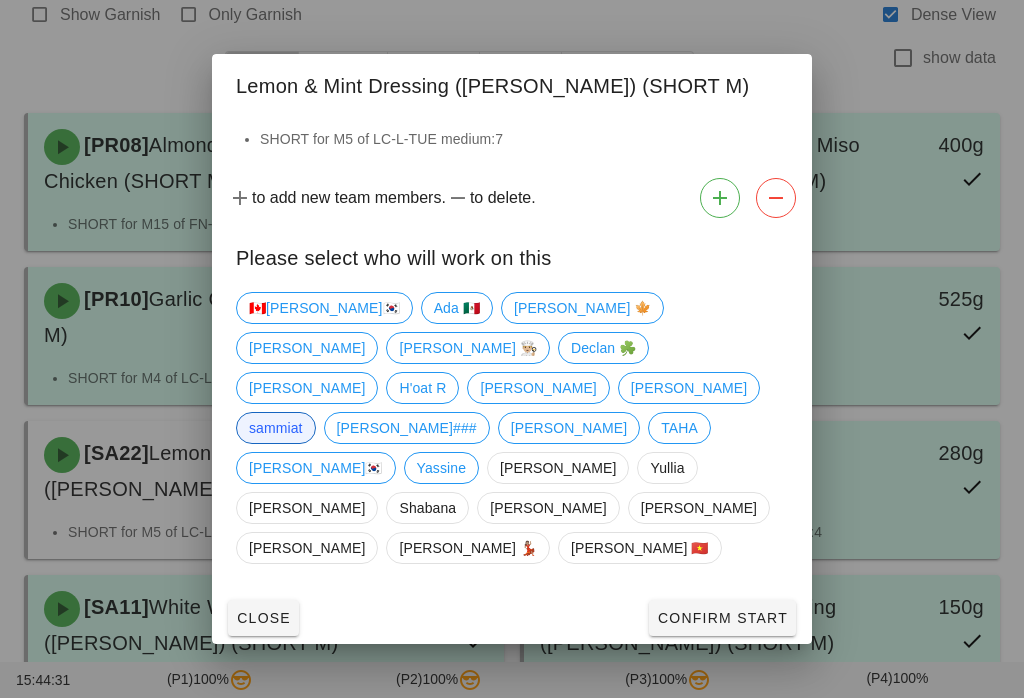 click on "Confirm Start" at bounding box center (722, 618) 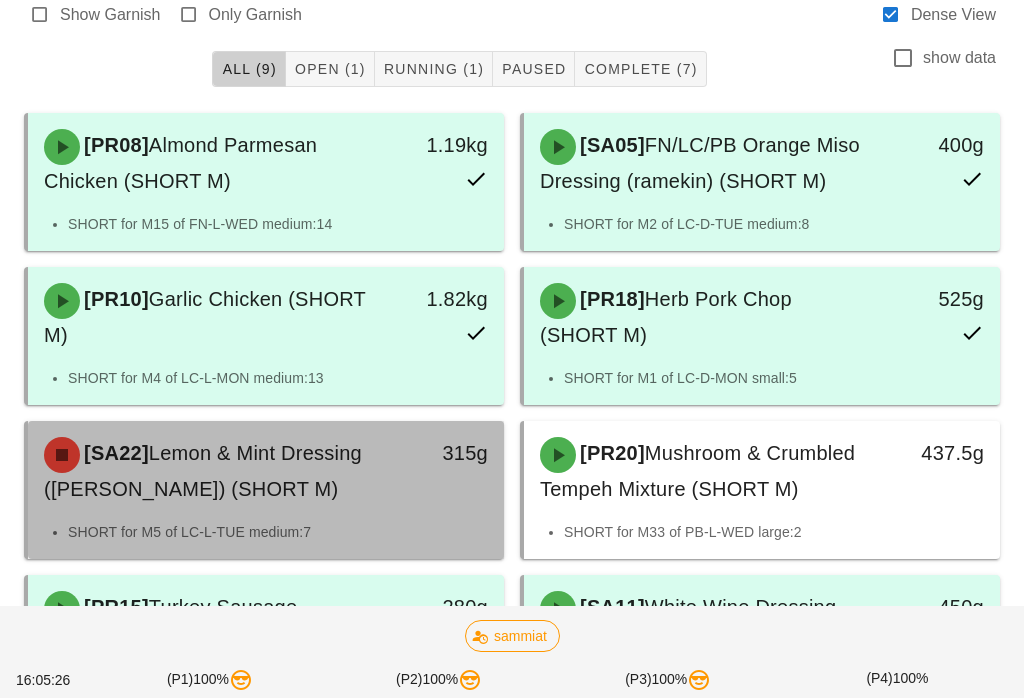 click on "Lemon & Mint Dressing (ramekin) (SHORT M)" at bounding box center (203, 471) 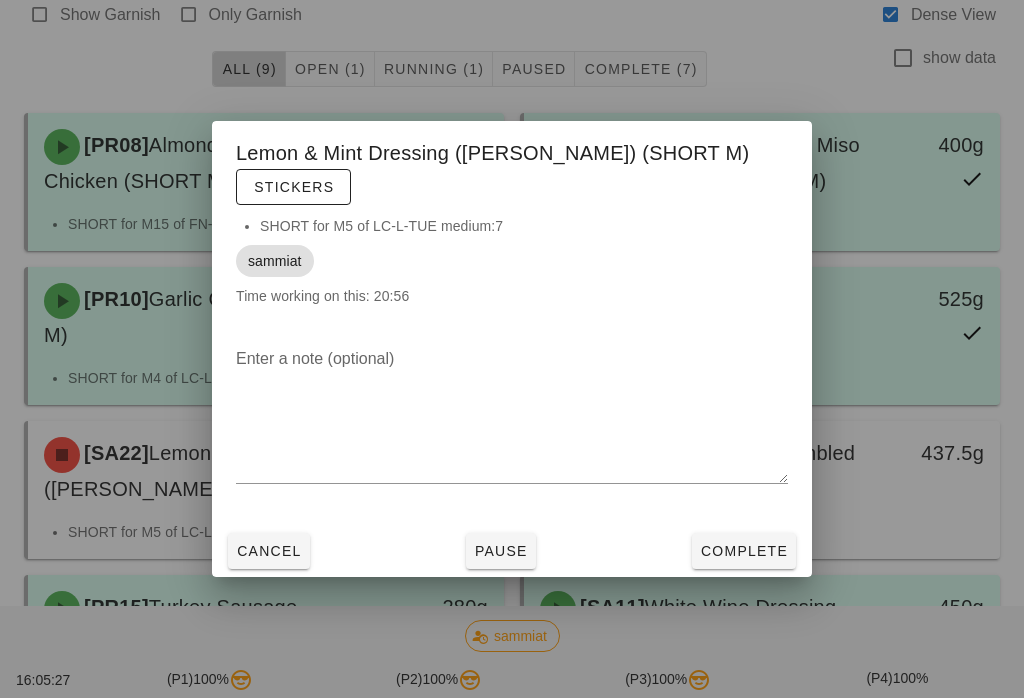 click on "Complete" at bounding box center [744, 551] 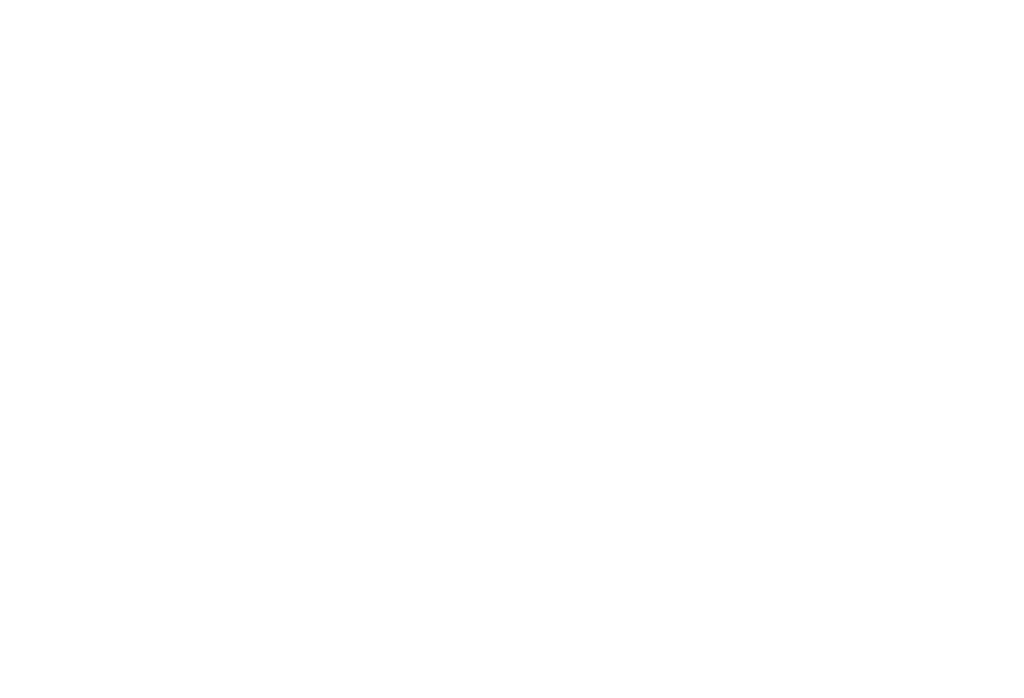 scroll, scrollTop: 0, scrollLeft: 0, axis: both 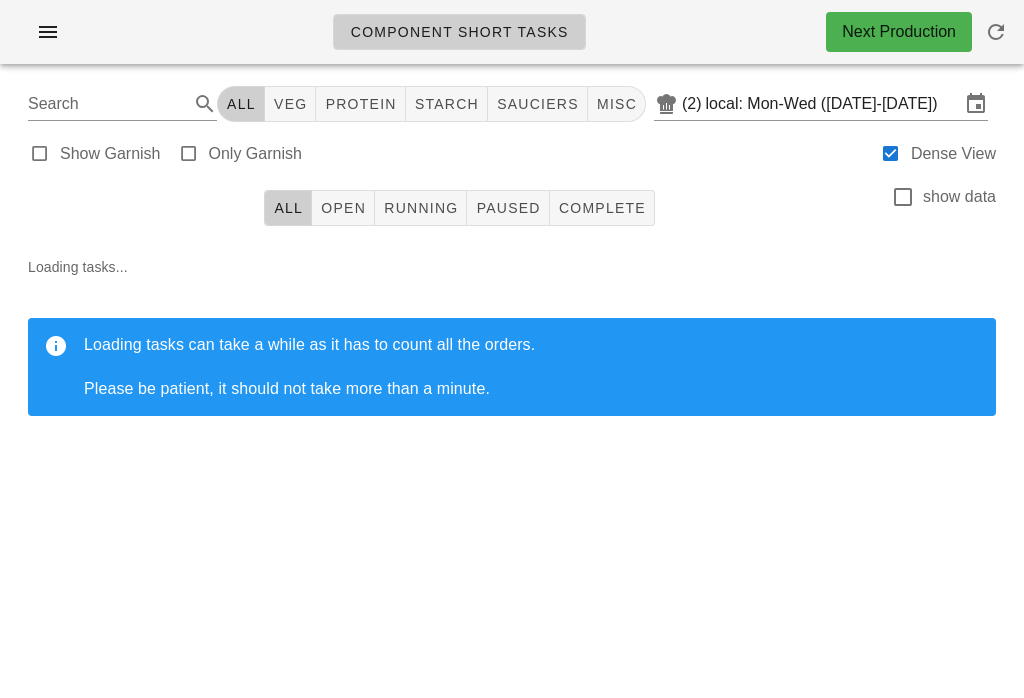 click at bounding box center [996, 32] 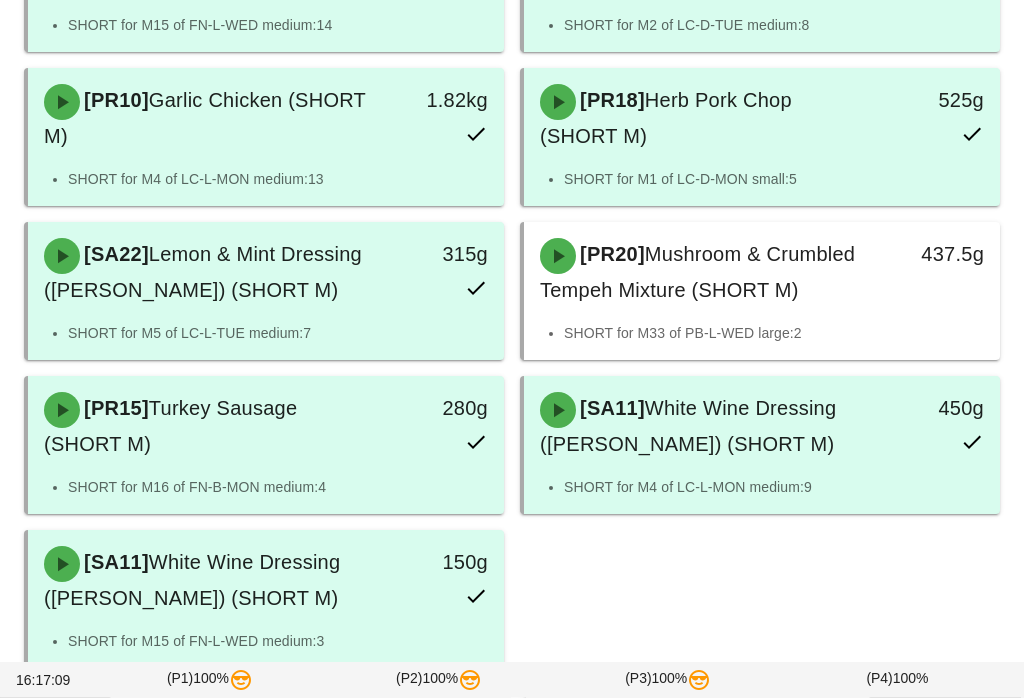 scroll, scrollTop: 338, scrollLeft: 0, axis: vertical 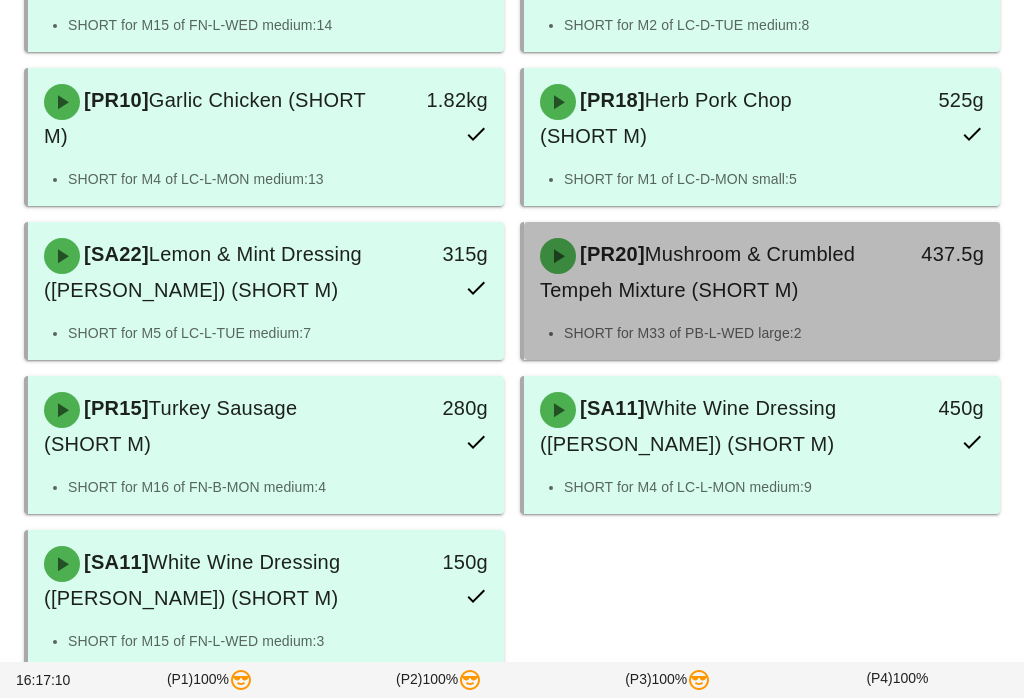 click on "[PR20]  Mushroom & Crumbled Tempeh Mixture (SHORT M)" at bounding box center (703, 272) 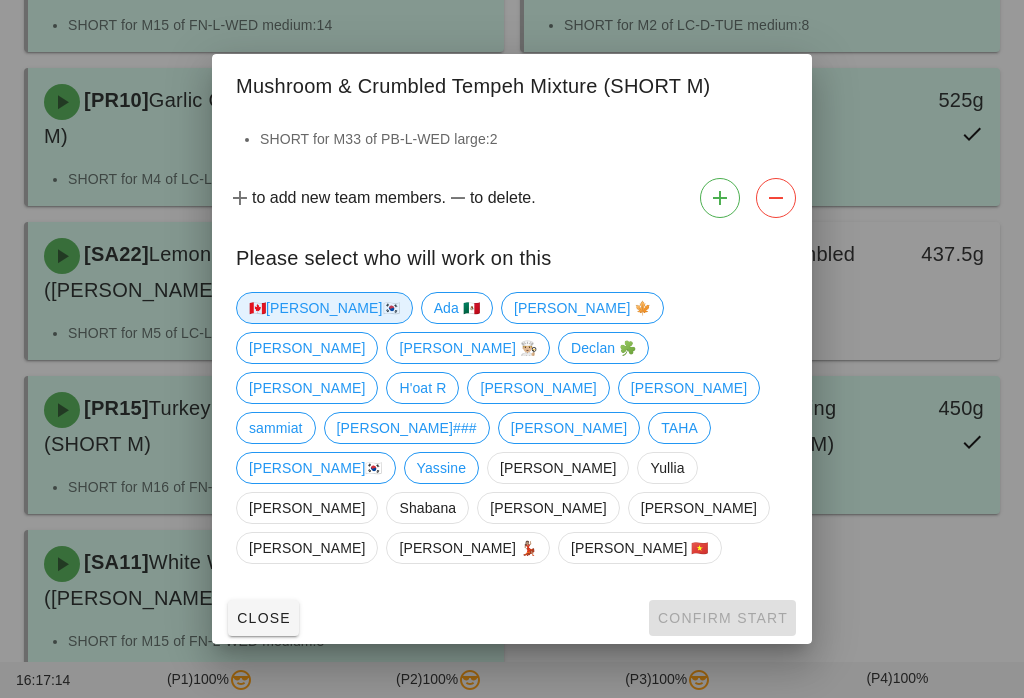click on "🇨🇦[PERSON_NAME]🇰🇷" at bounding box center [324, 308] 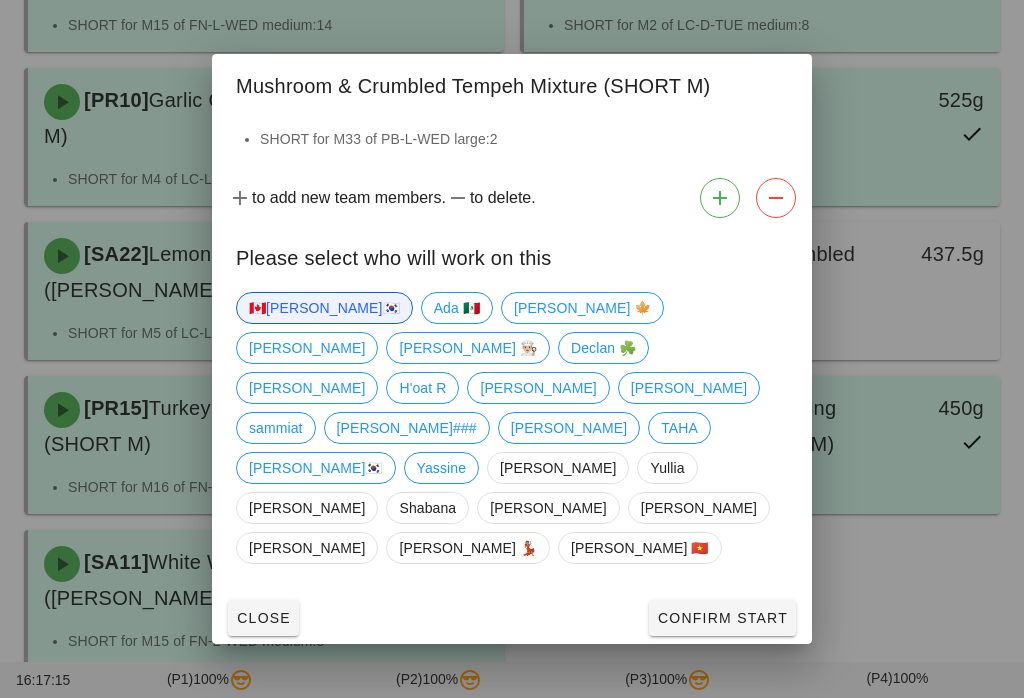 click on "Confirm Start" at bounding box center [722, 618] 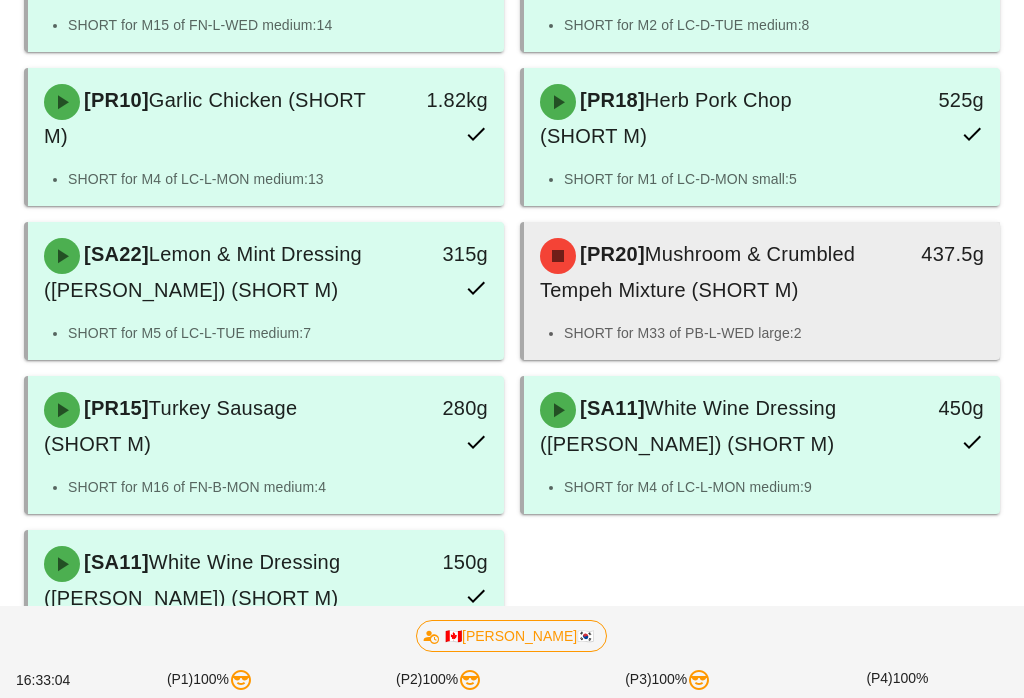 click on "437.5g" at bounding box center (937, 272) 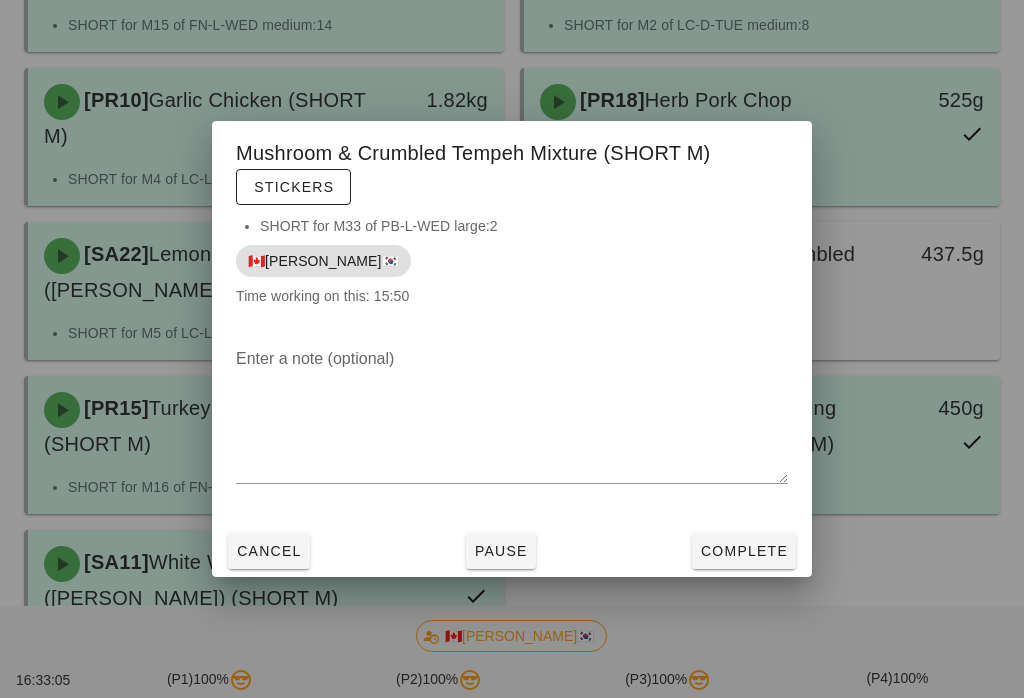 click at bounding box center (512, 349) 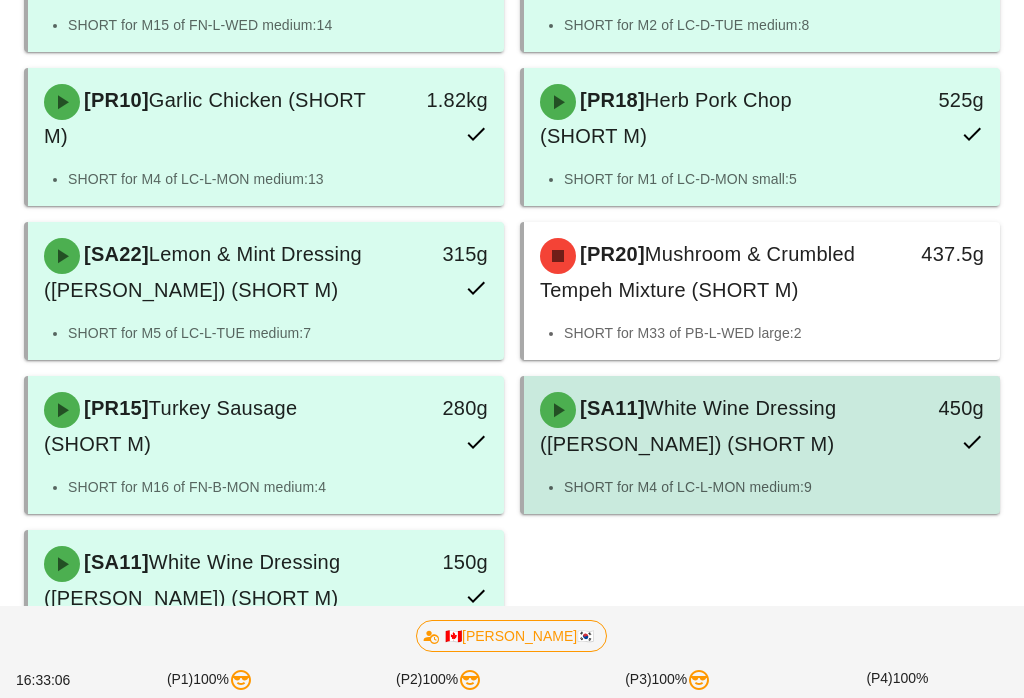 click on "[SA11]  White Wine Dressing (ramekin) (SHORT M) 450g" at bounding box center (762, 426) 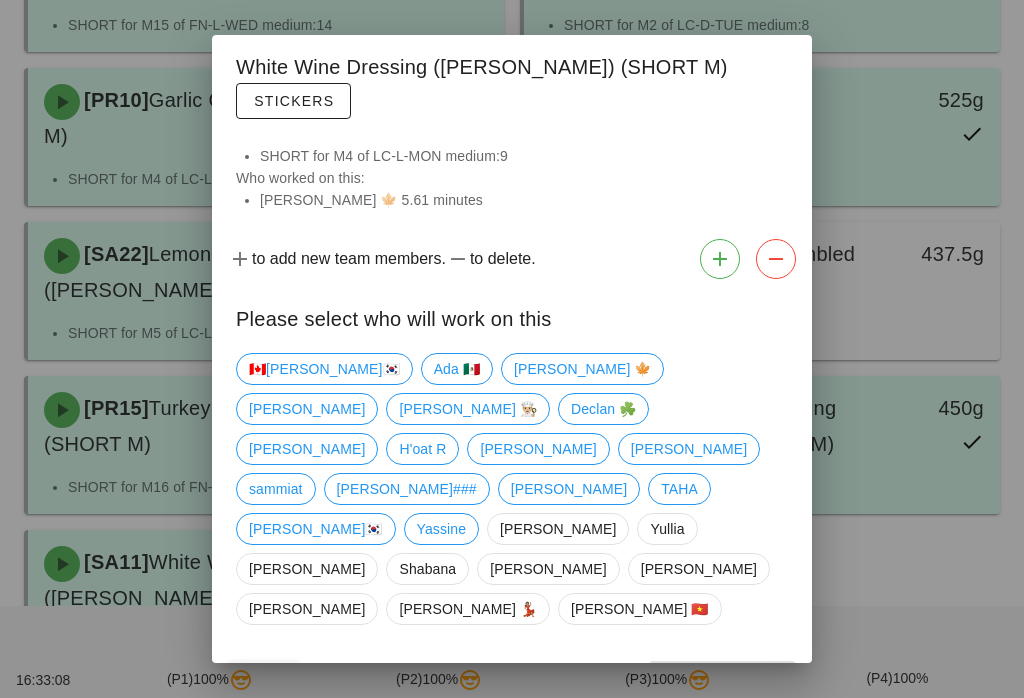 click at bounding box center [512, 349] 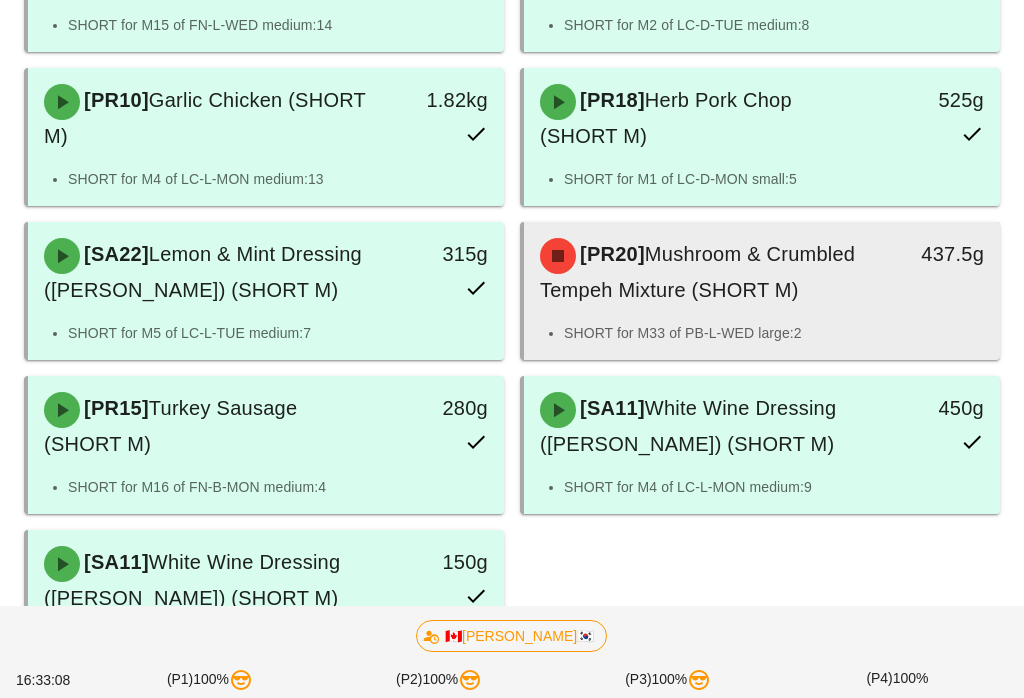 click on "437.5g" at bounding box center (937, 272) 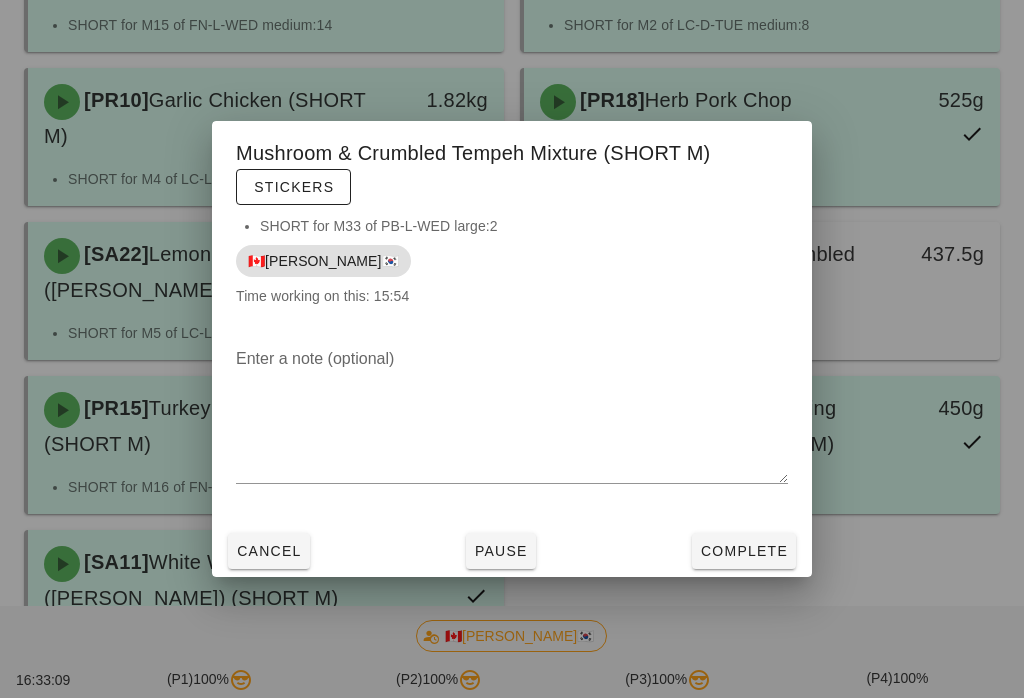 click on "Complete" at bounding box center (744, 551) 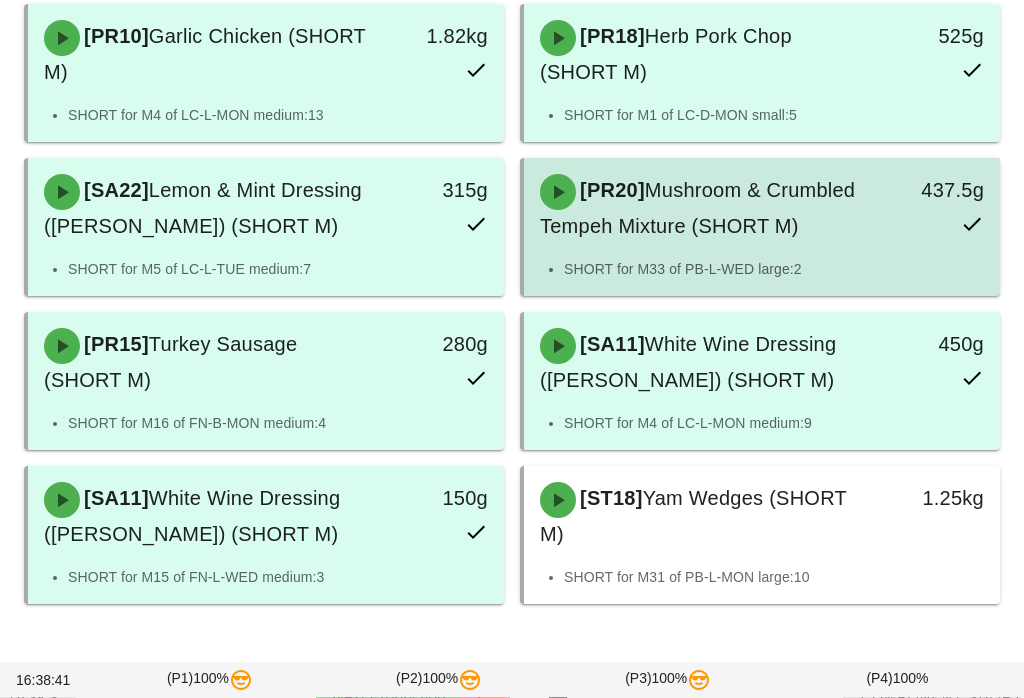 scroll, scrollTop: 485, scrollLeft: 0, axis: vertical 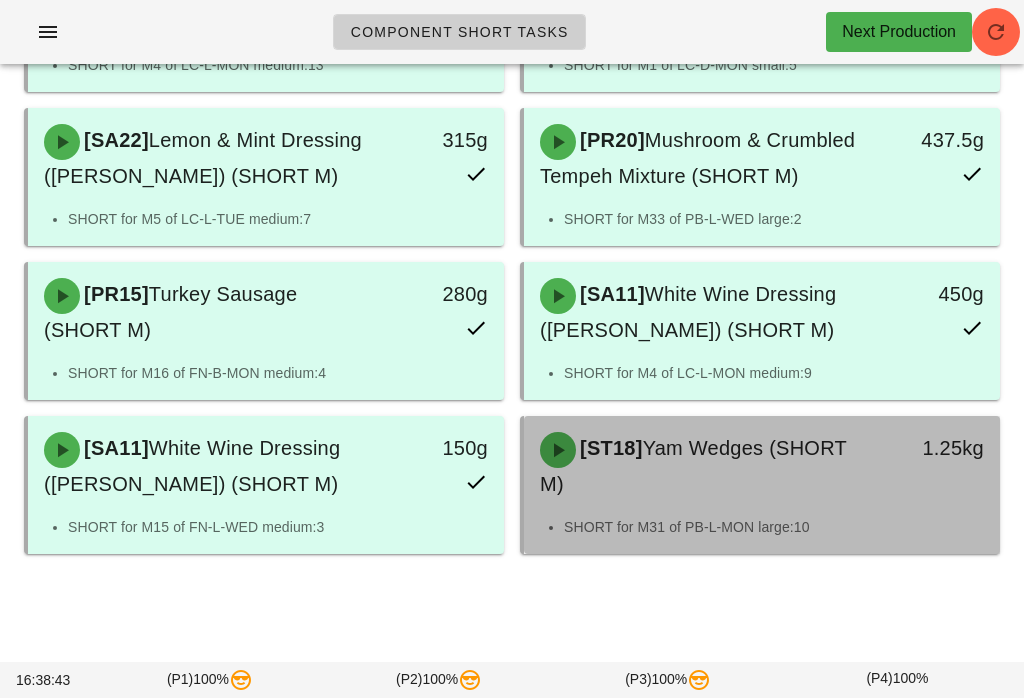 click on "1.25kg" at bounding box center [937, 466] 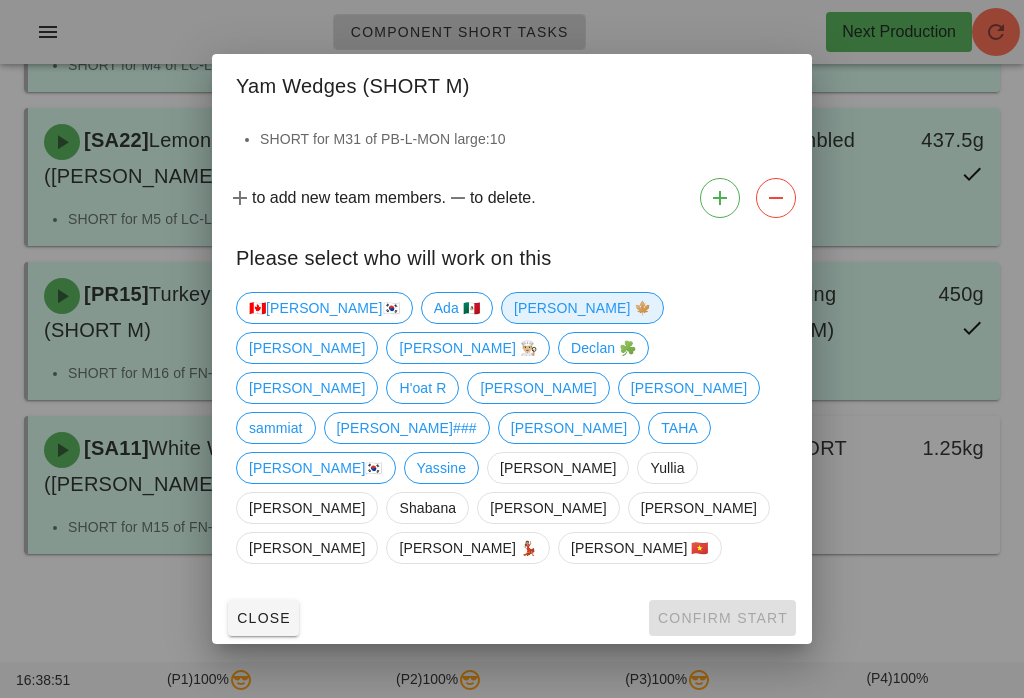 click on "[PERSON_NAME] 🍁" at bounding box center (583, 308) 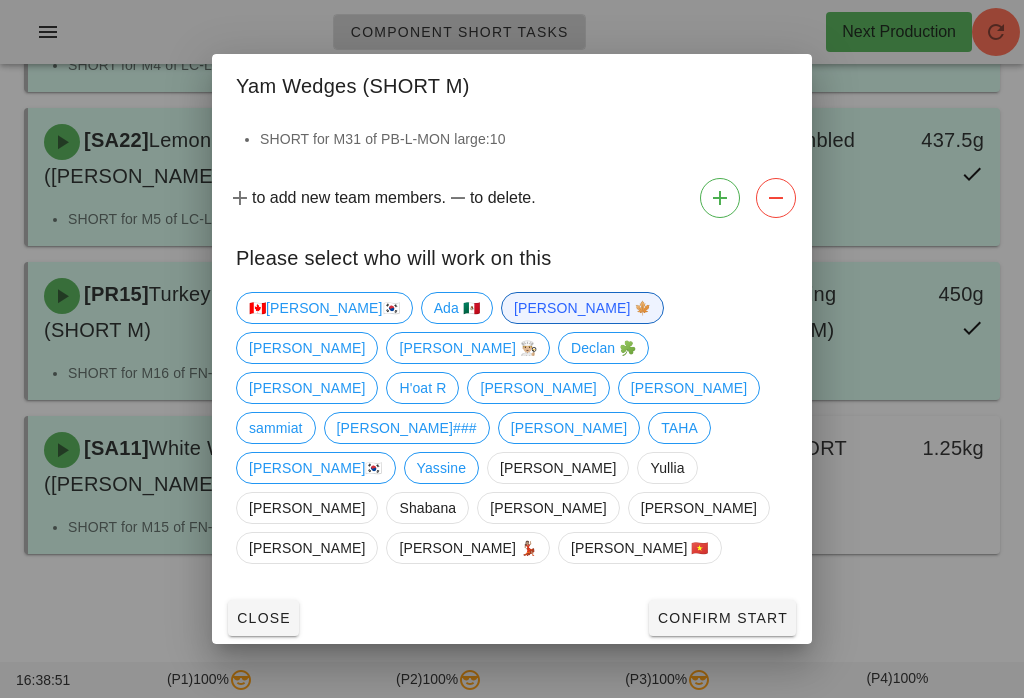 click on "Confirm Start" at bounding box center (722, 618) 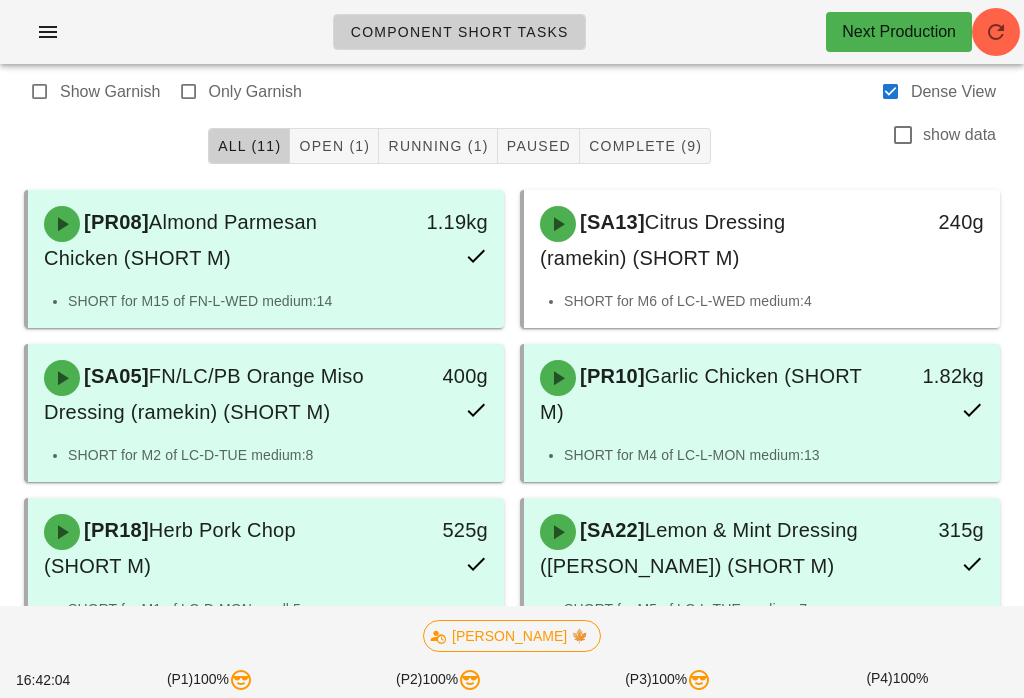 scroll, scrollTop: 0, scrollLeft: 0, axis: both 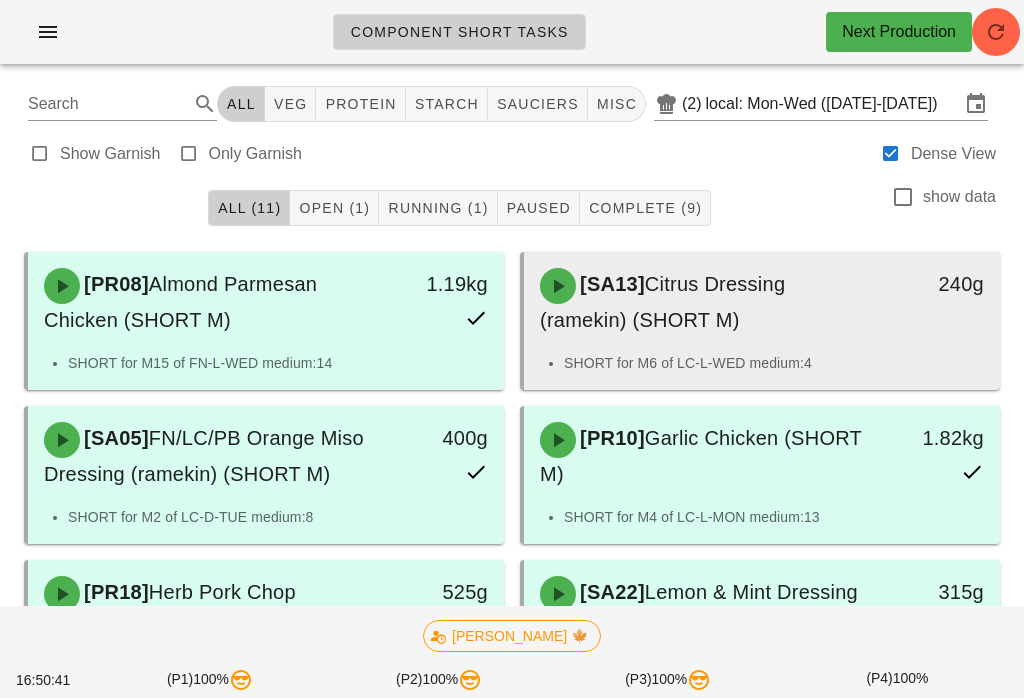 click on "[SA13]  Citrus Dressing (ramekin) (SHORT M)" at bounding box center [703, 302] 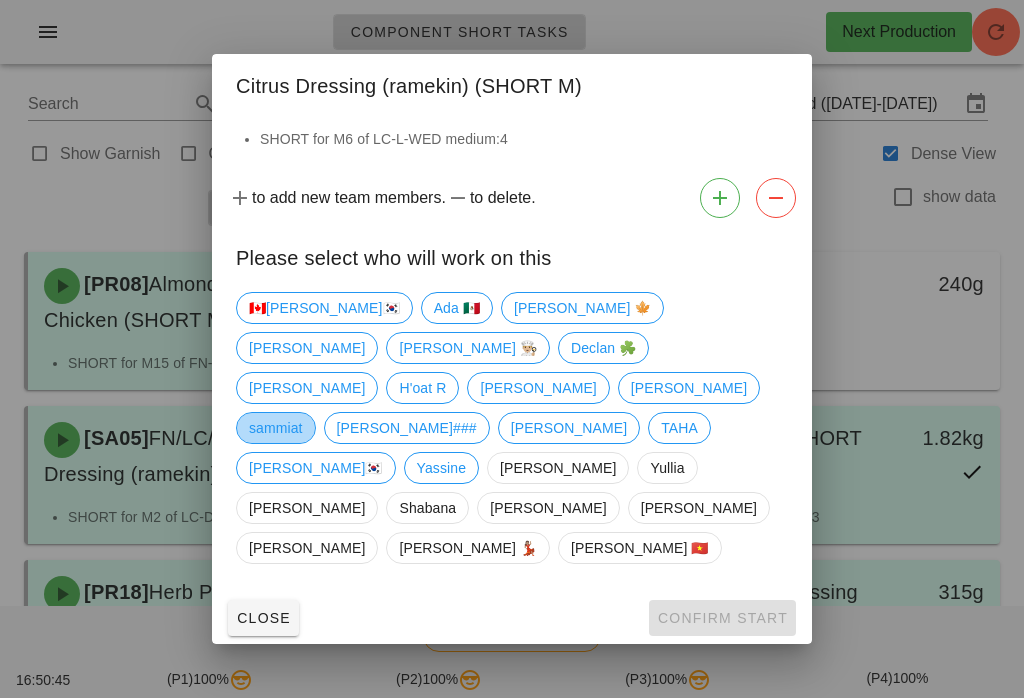 click on "sammiat" at bounding box center [276, 428] 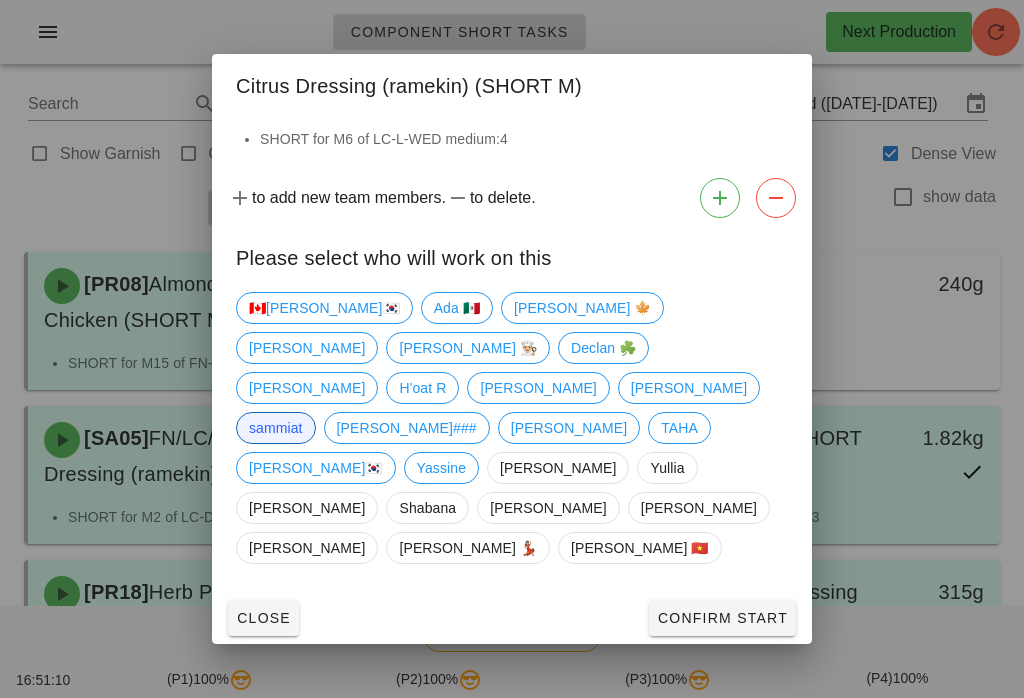 click on "Close Confirm Start" at bounding box center (512, 618) 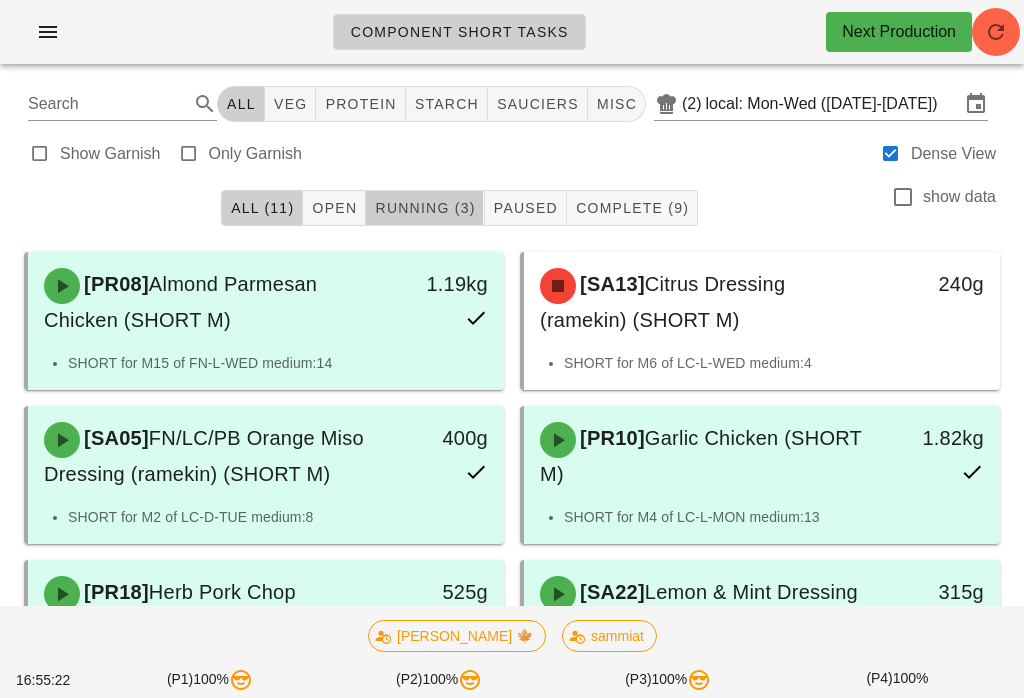 click on "Running (3)" at bounding box center [425, 208] 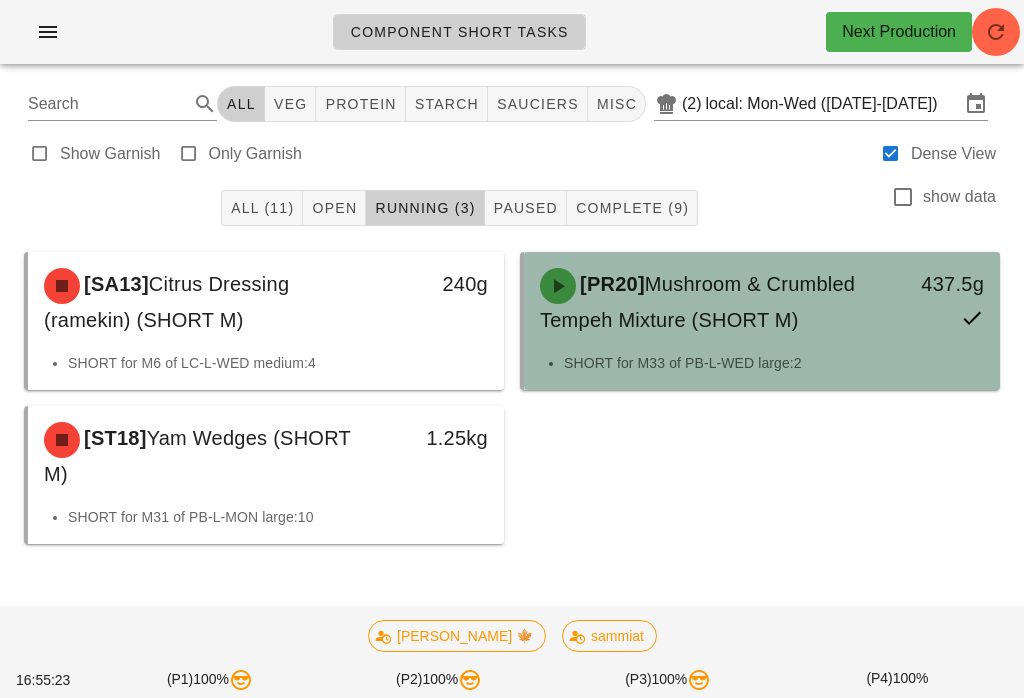 click on "Mushroom & Crumbled Tempeh Mixture (SHORT M)" at bounding box center [697, 302] 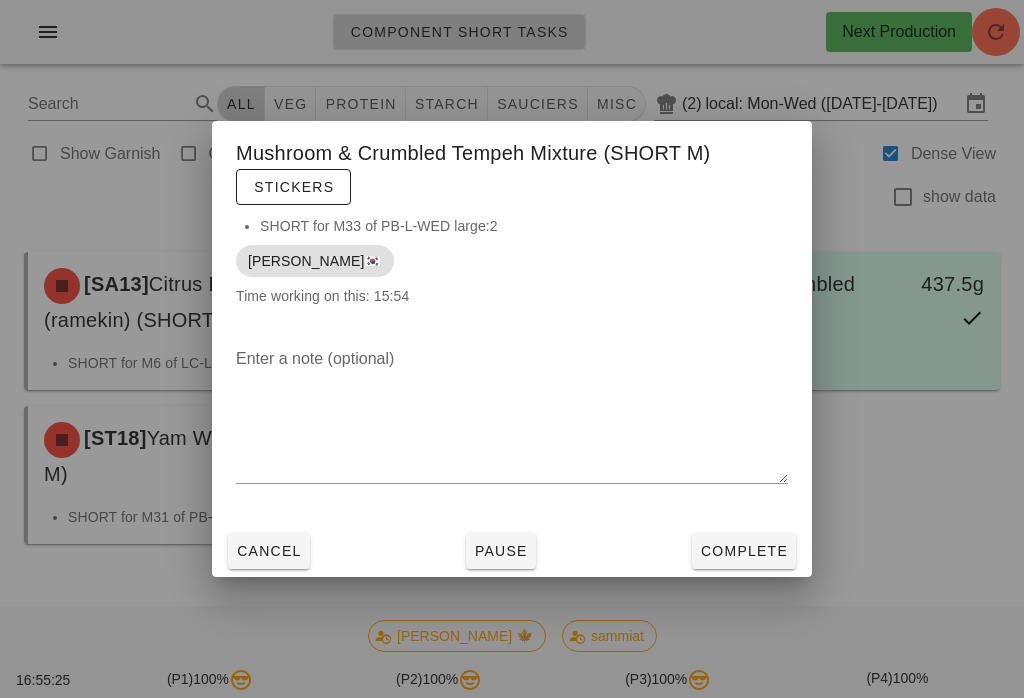 click on "Complete" at bounding box center (744, 551) 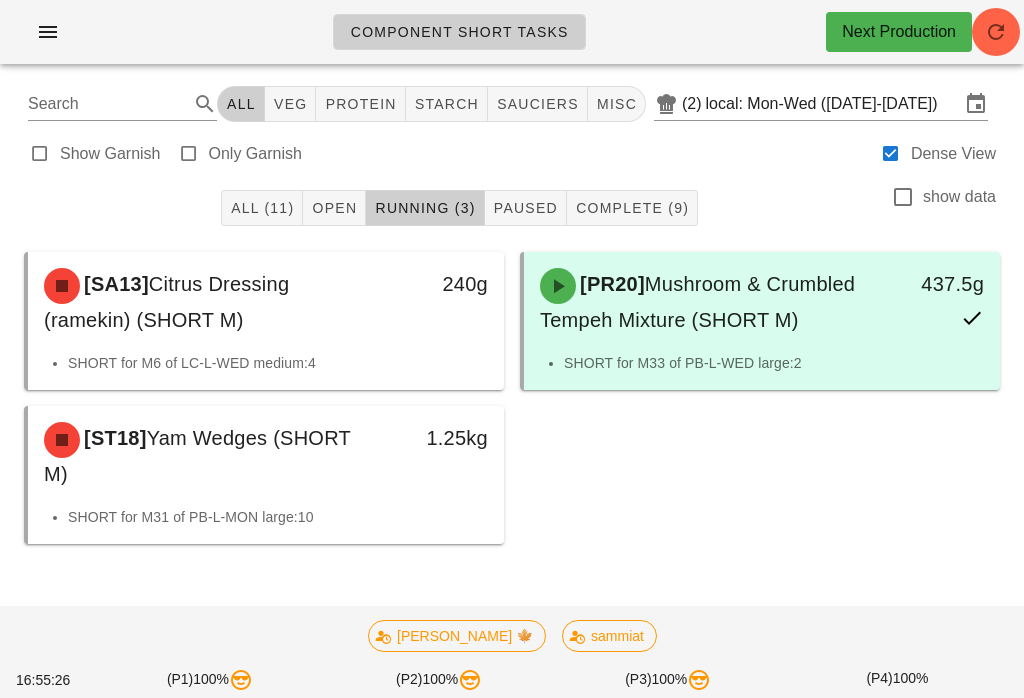 click at bounding box center (996, 32) 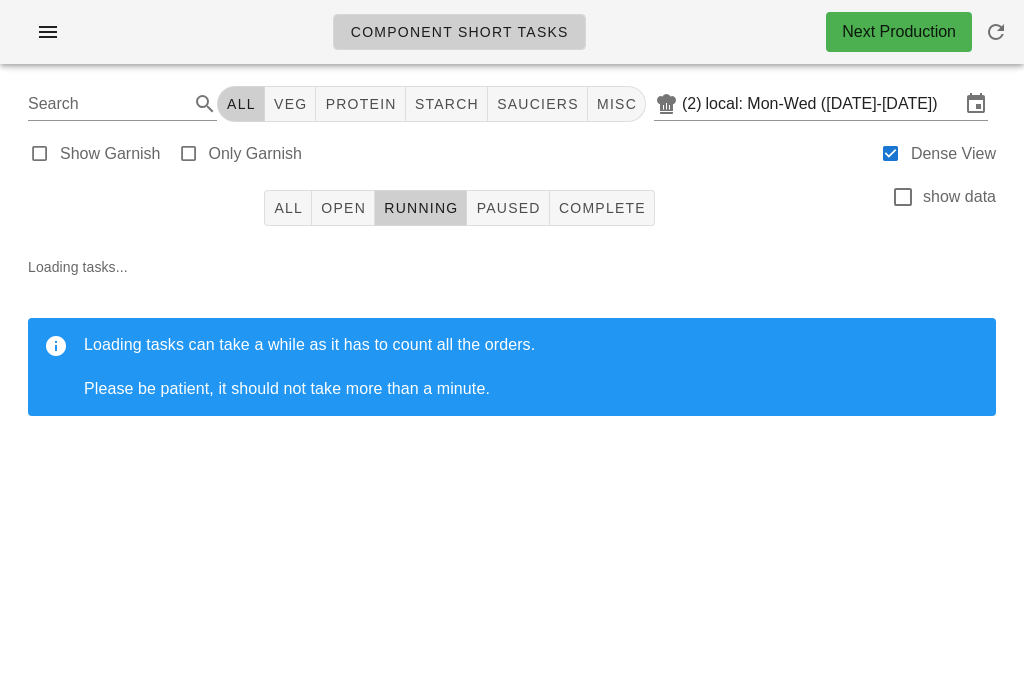 scroll, scrollTop: 0, scrollLeft: 0, axis: both 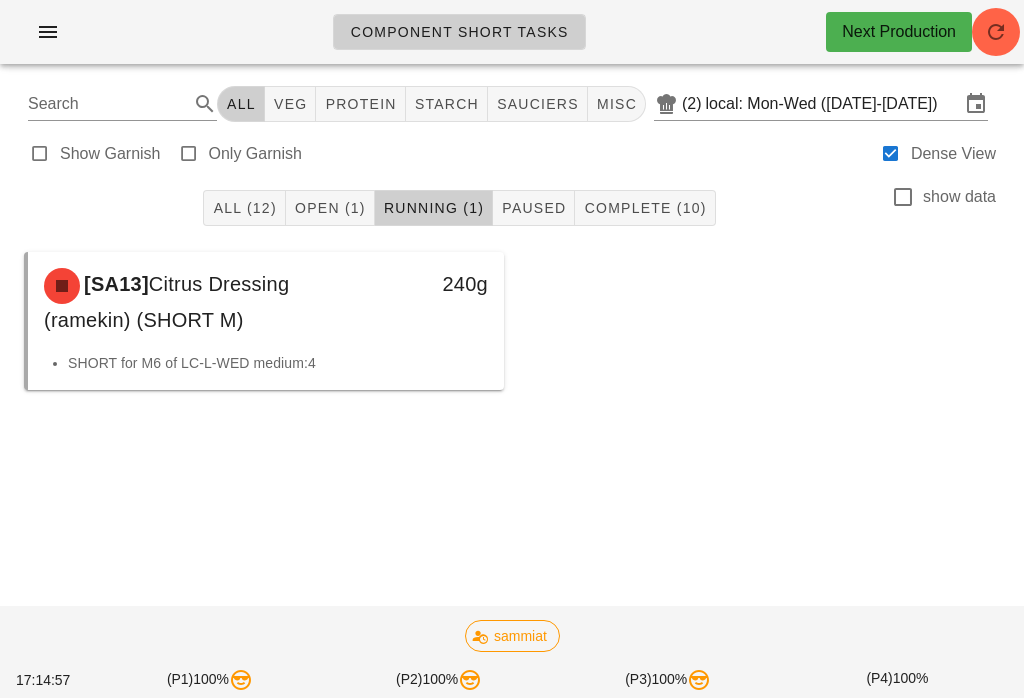 click on "All (12) Open (1) Running (1) Paused  Complete (10) show data" at bounding box center [512, 208] 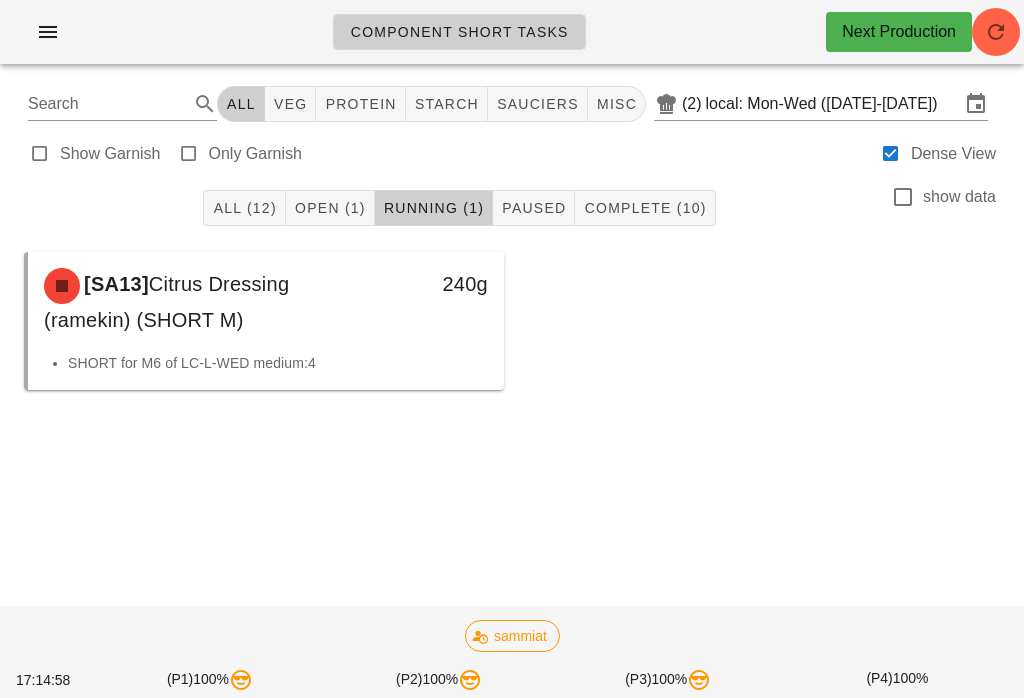 click on "Open (1)" at bounding box center (330, 208) 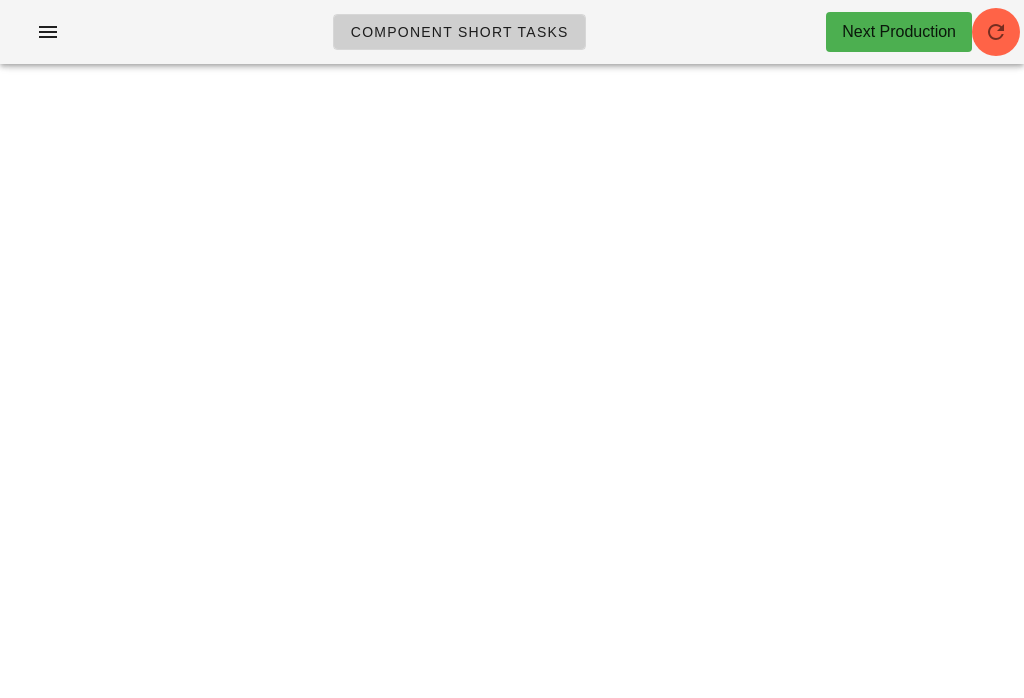 click at bounding box center [996, 32] 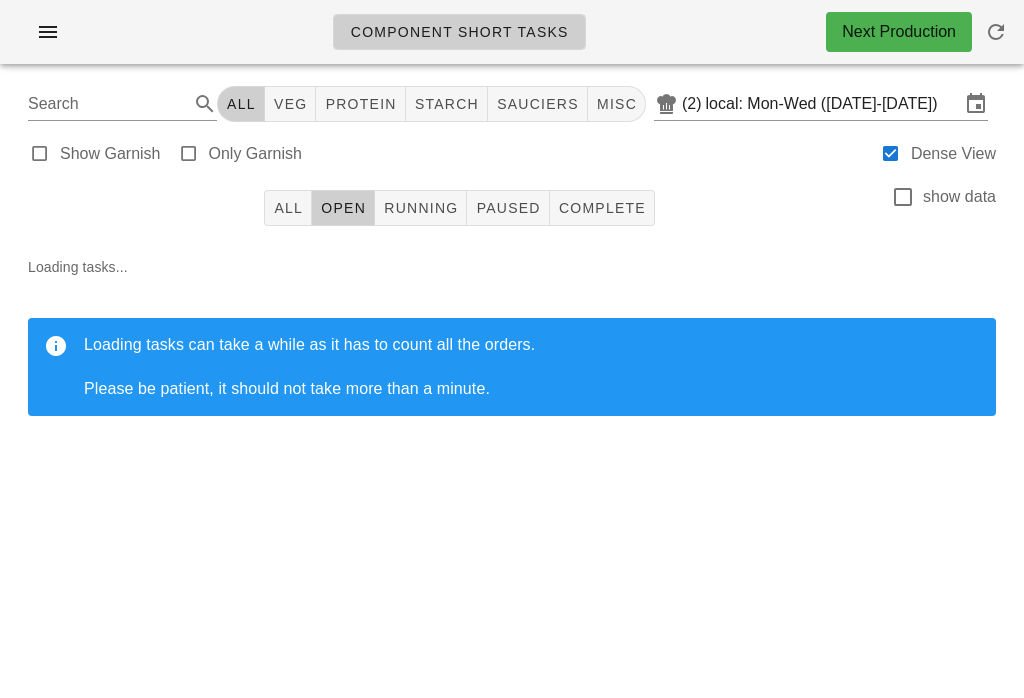 scroll, scrollTop: 0, scrollLeft: 0, axis: both 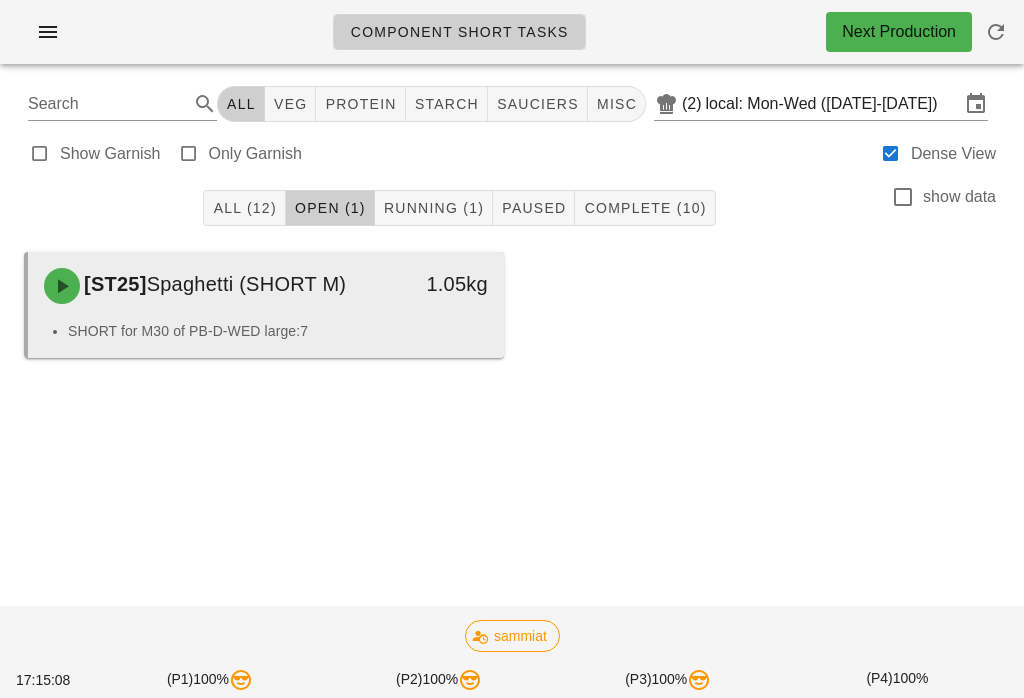 click on "[ST25]  Spaghetti (SHORT M)" at bounding box center [207, 286] 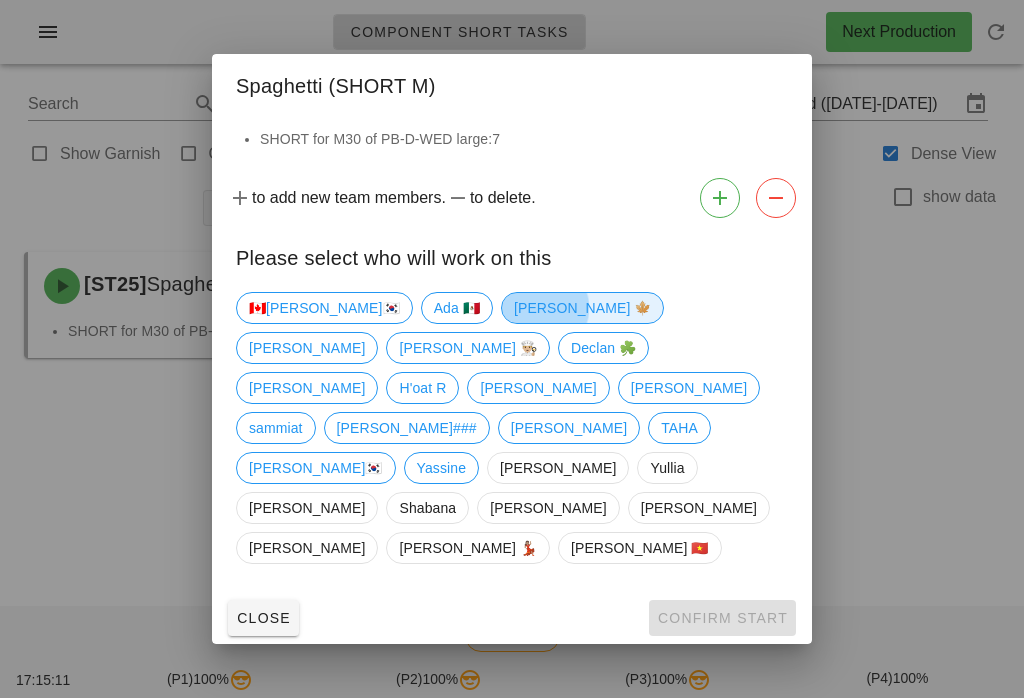 click on "[PERSON_NAME] 🍁" at bounding box center [583, 308] 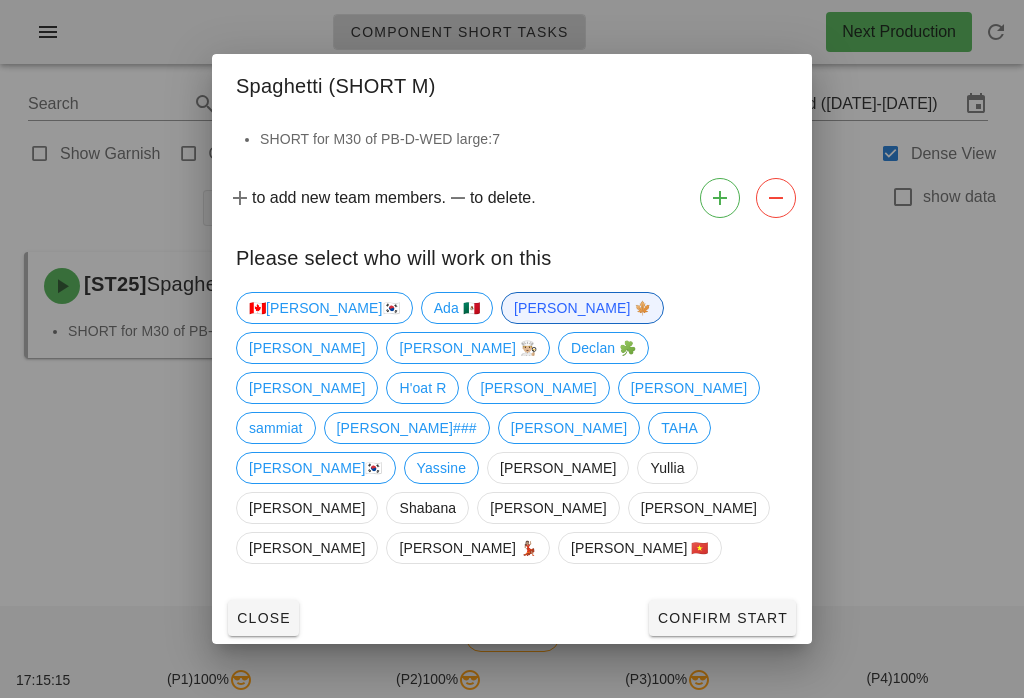 click on "Confirm Start" at bounding box center (722, 618) 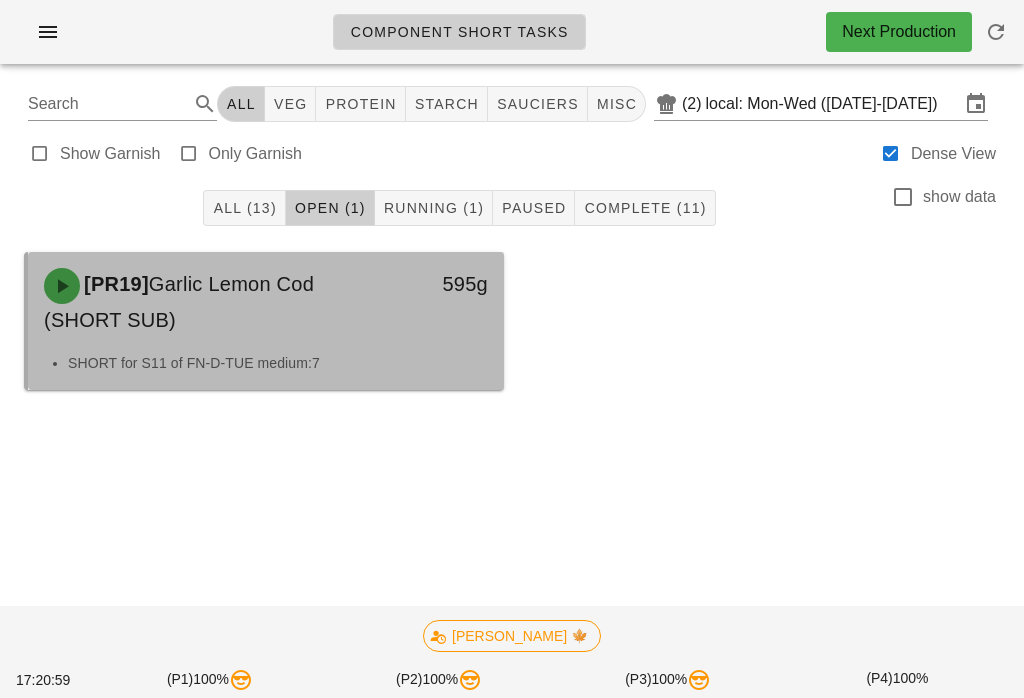 click on "[PR19]  Garlic Lemon Cod (SHORT SUB)" at bounding box center [207, 302] 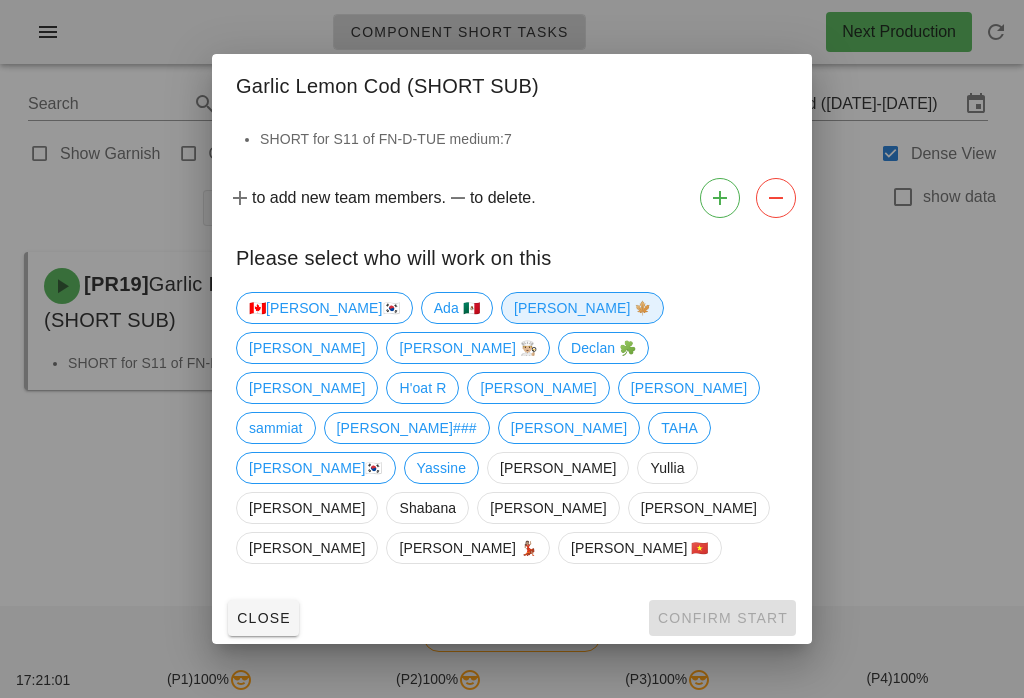 click on "[PERSON_NAME] 🍁" at bounding box center (583, 308) 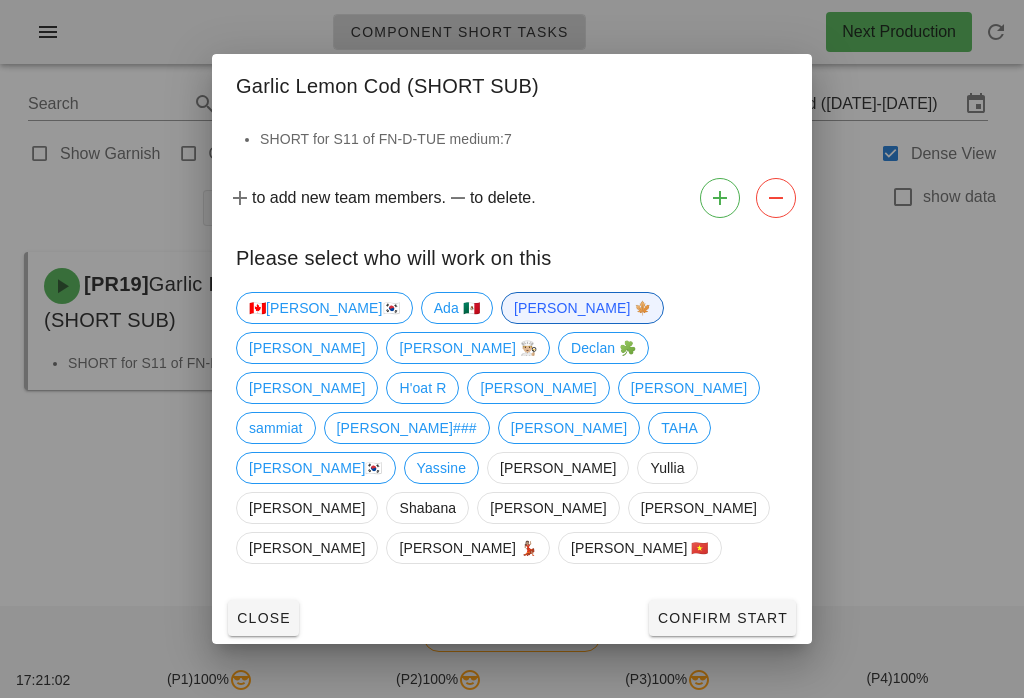 click on "Confirm Start" at bounding box center (722, 618) 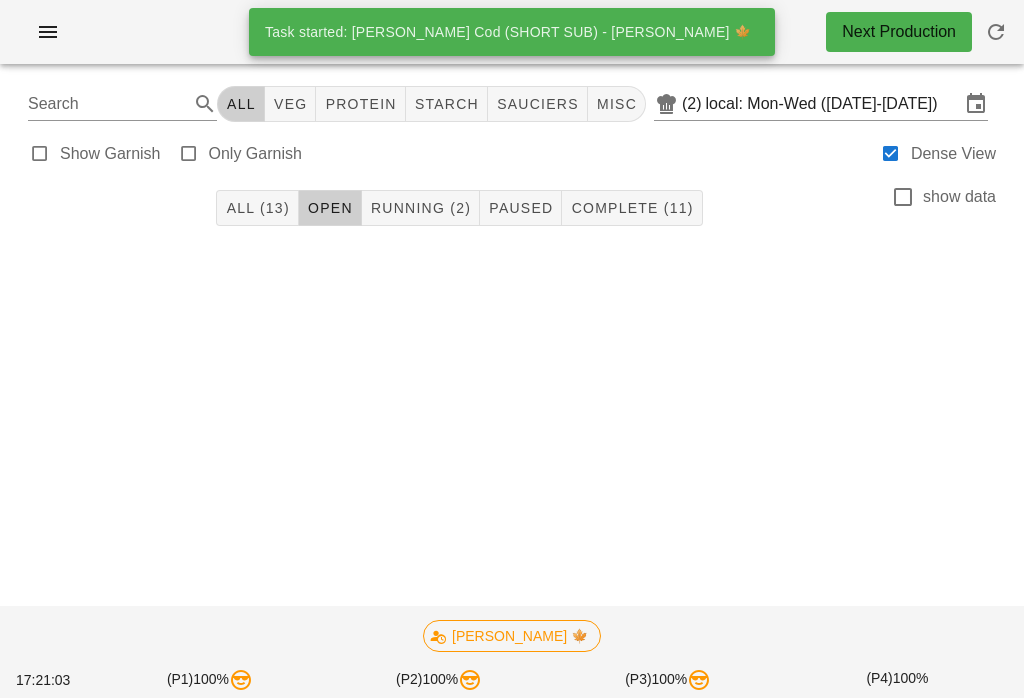 click on "Running (2)" at bounding box center [420, 208] 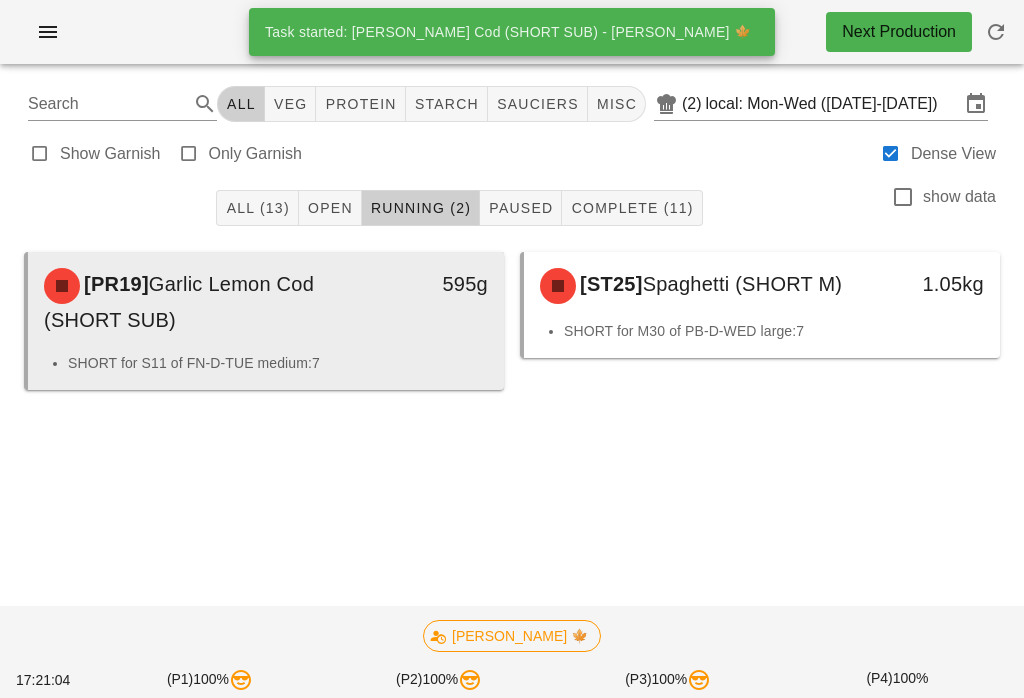 click on "[PR19]  Garlic Lemon Cod (SHORT SUB)" at bounding box center [207, 302] 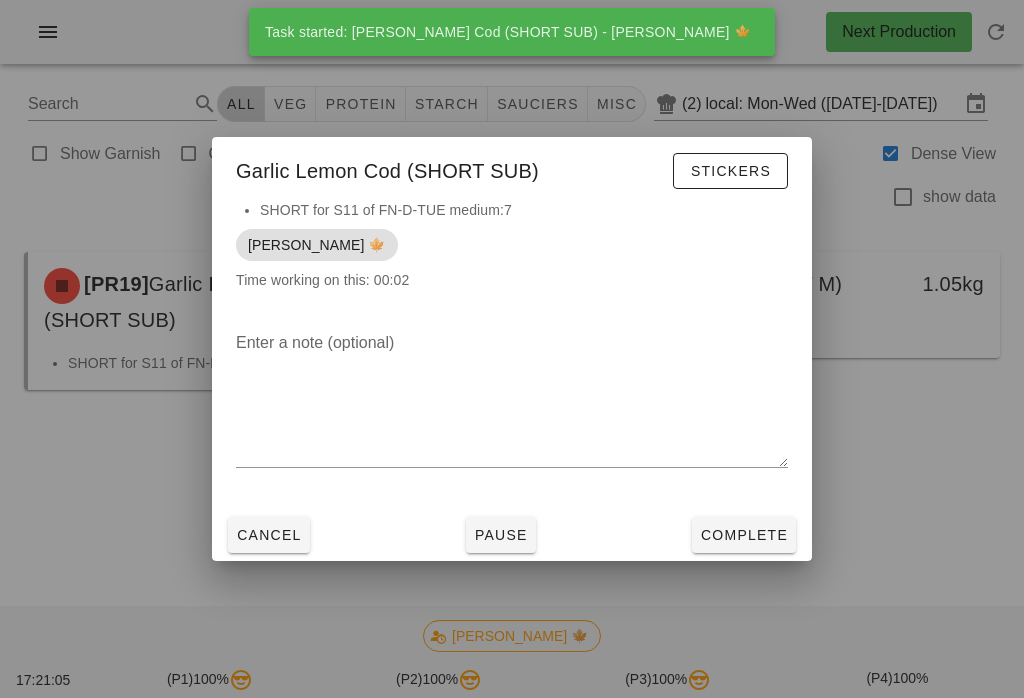 click on "Complete" at bounding box center (744, 535) 